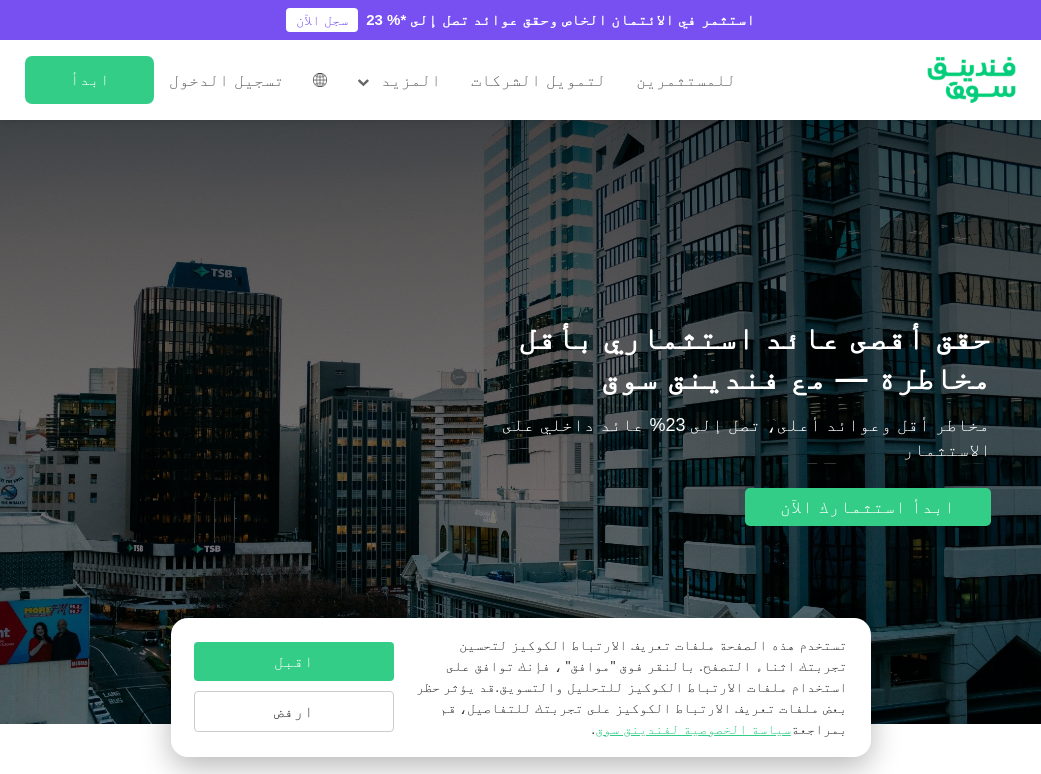 scroll, scrollTop: 0, scrollLeft: 0, axis: both 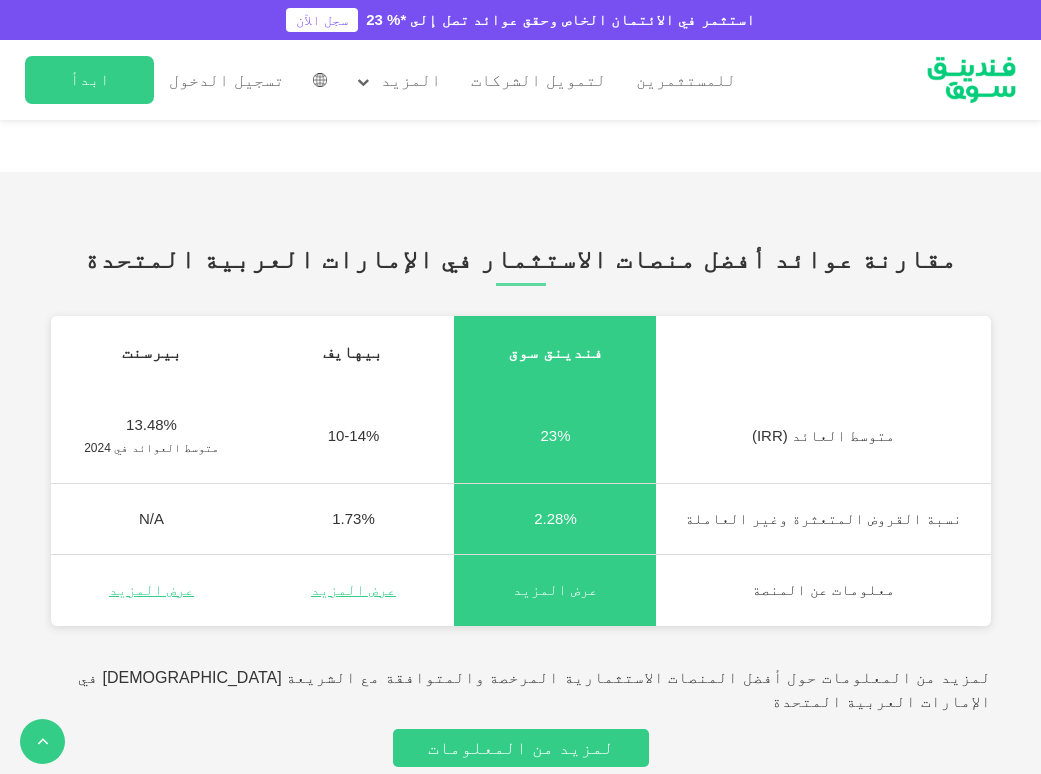 click on "عرض المزيد" at bounding box center (555, 589) 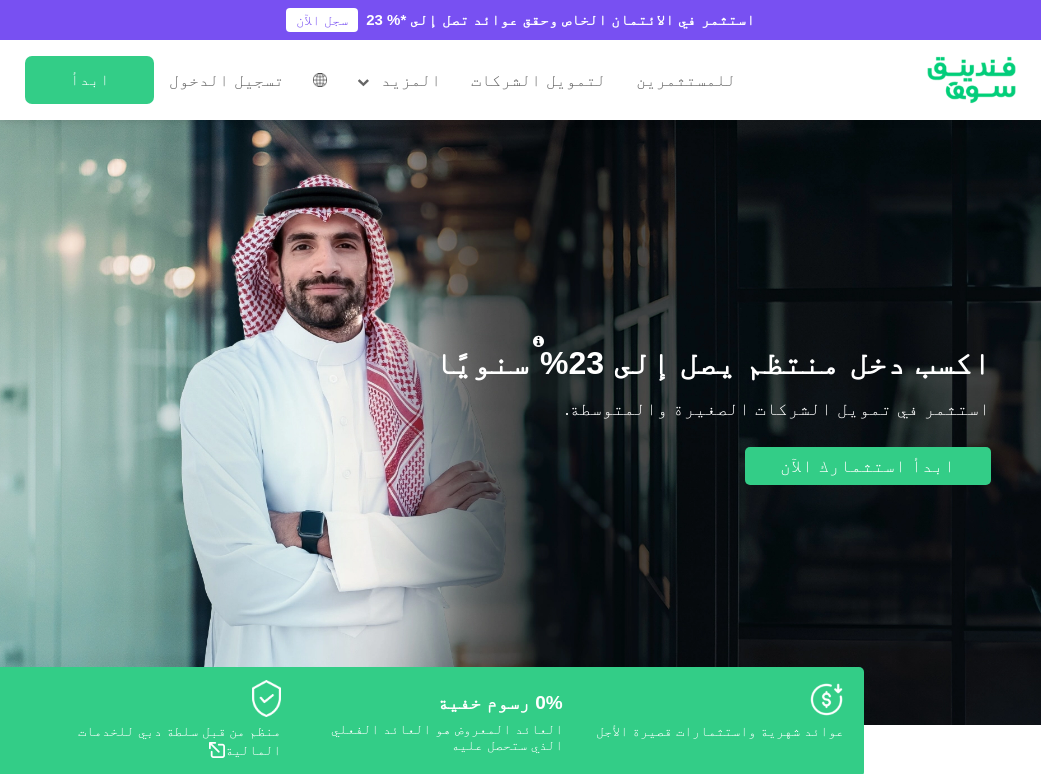 scroll, scrollTop: 0, scrollLeft: 0, axis: both 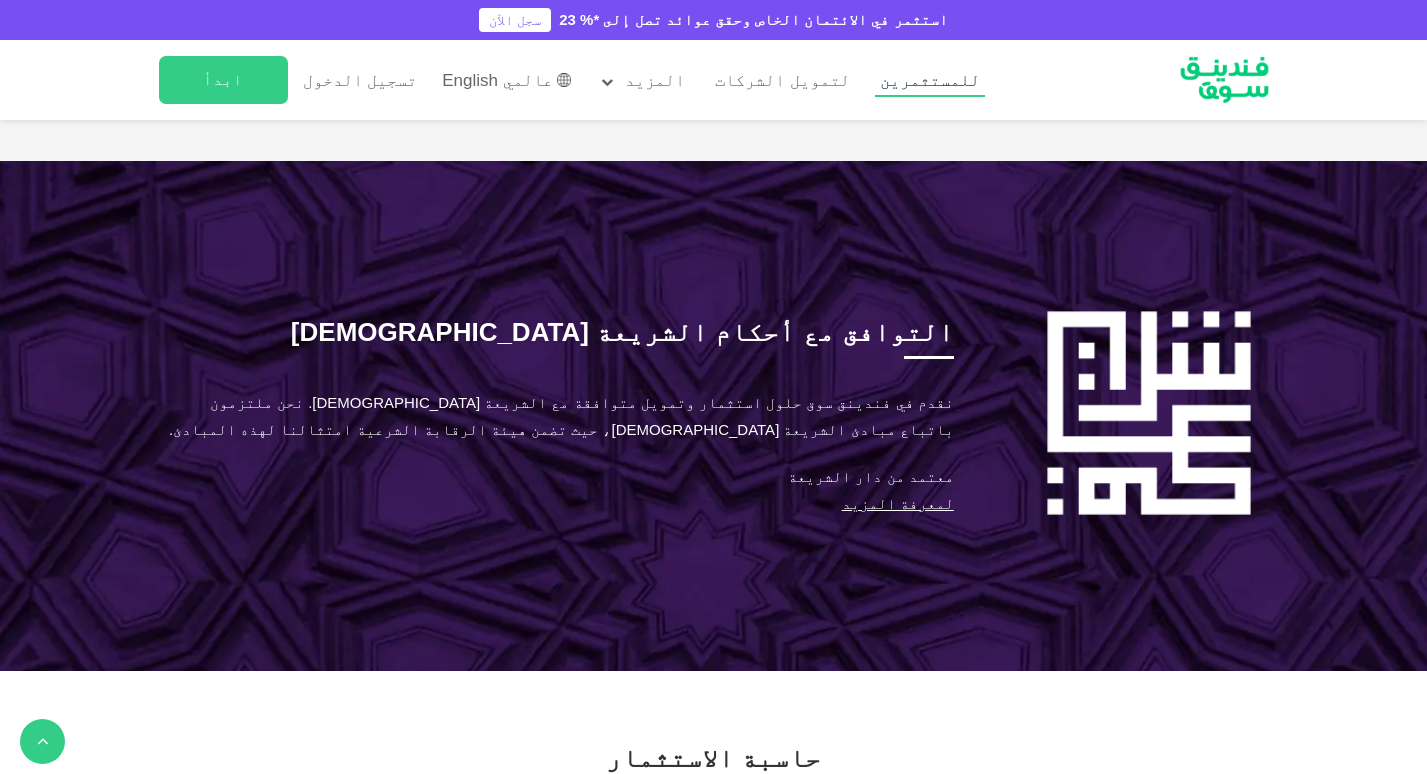 click on "للمستثمرين" at bounding box center (930, 80) 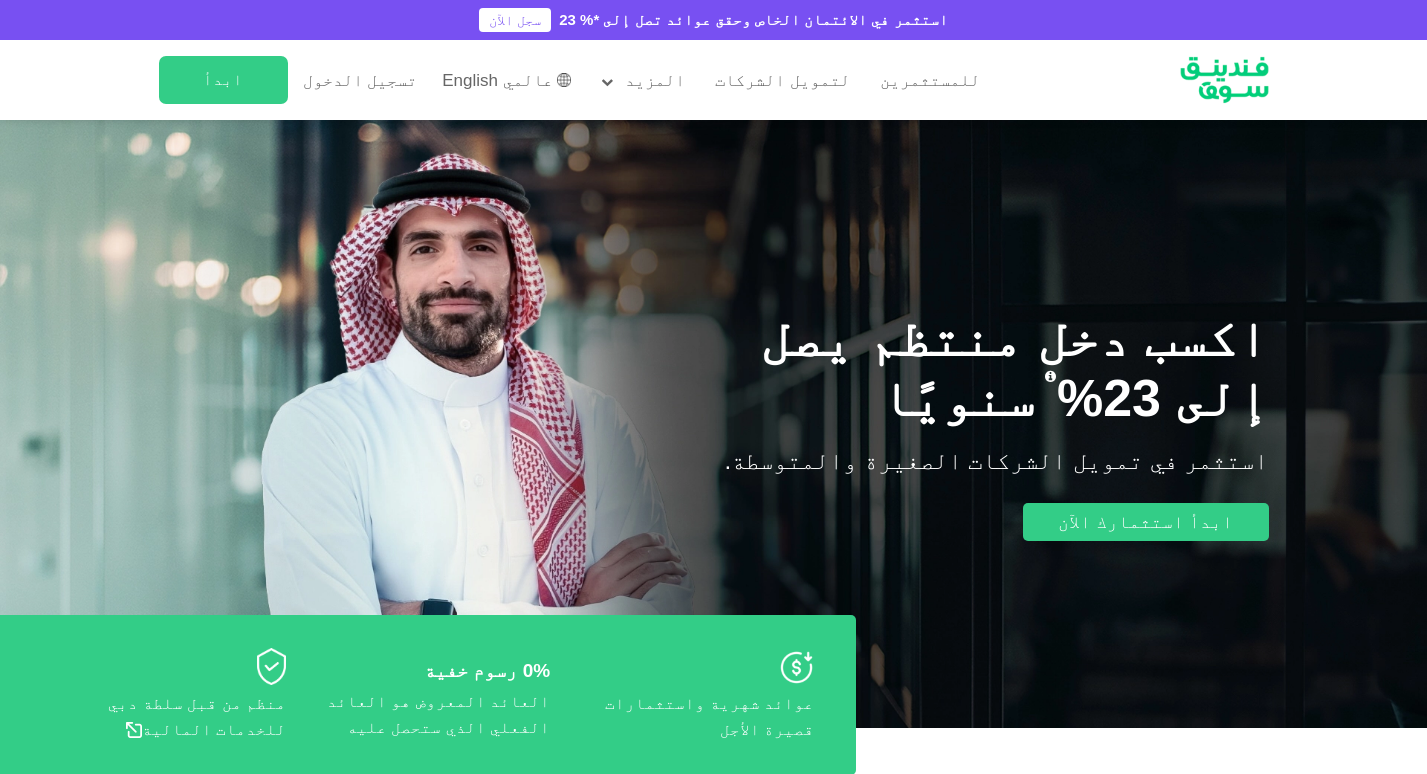 scroll, scrollTop: 0, scrollLeft: 0, axis: both 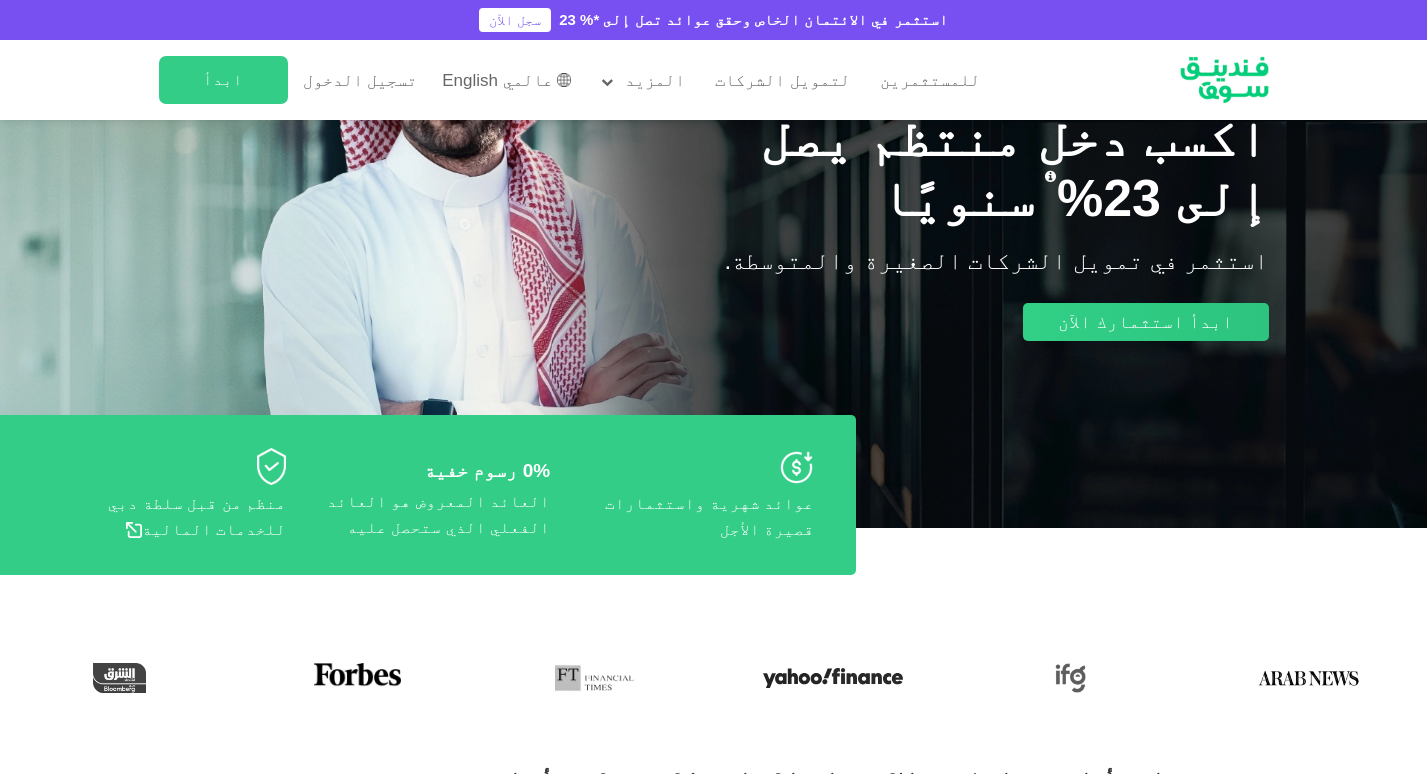 click on "ابدأ استثمارك الآن" at bounding box center (1145, 322) 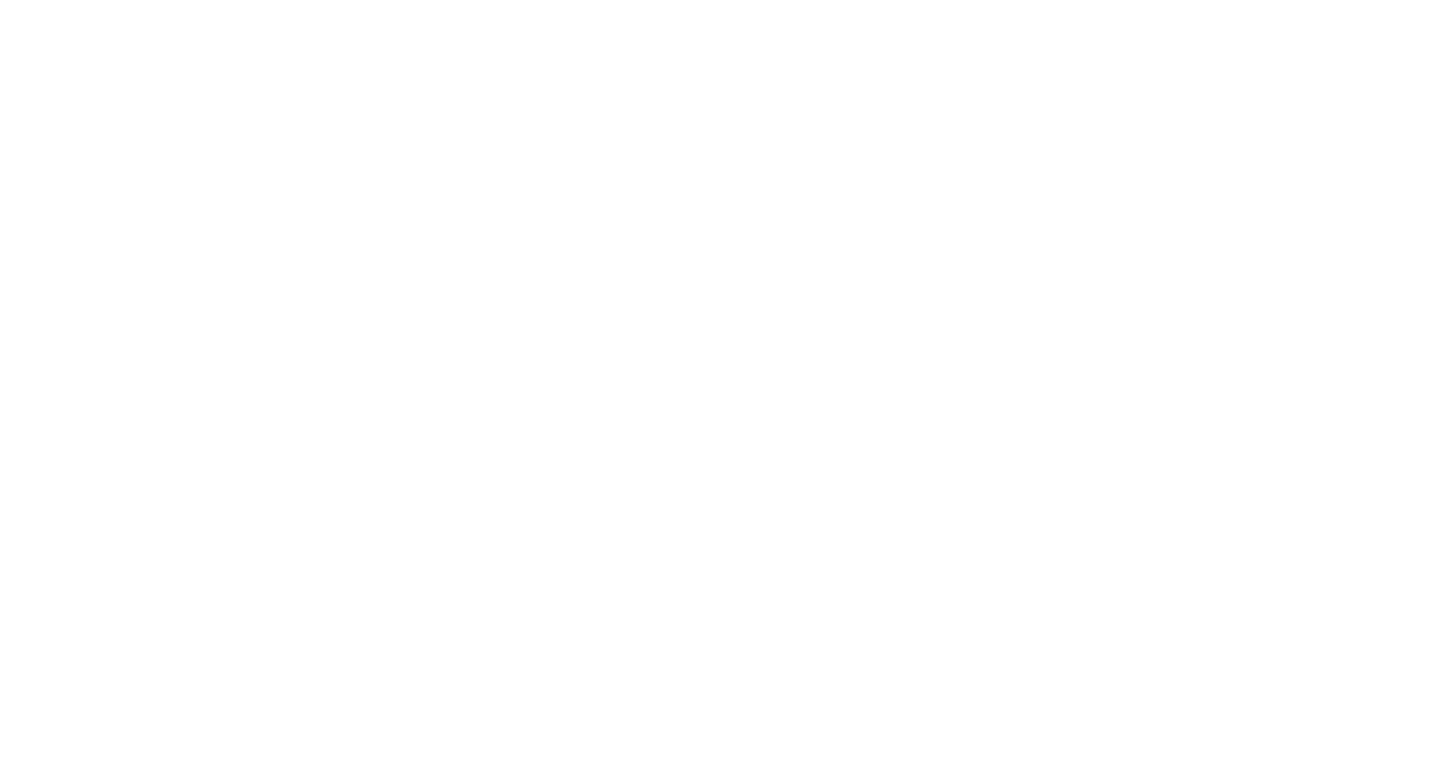 scroll, scrollTop: 0, scrollLeft: 0, axis: both 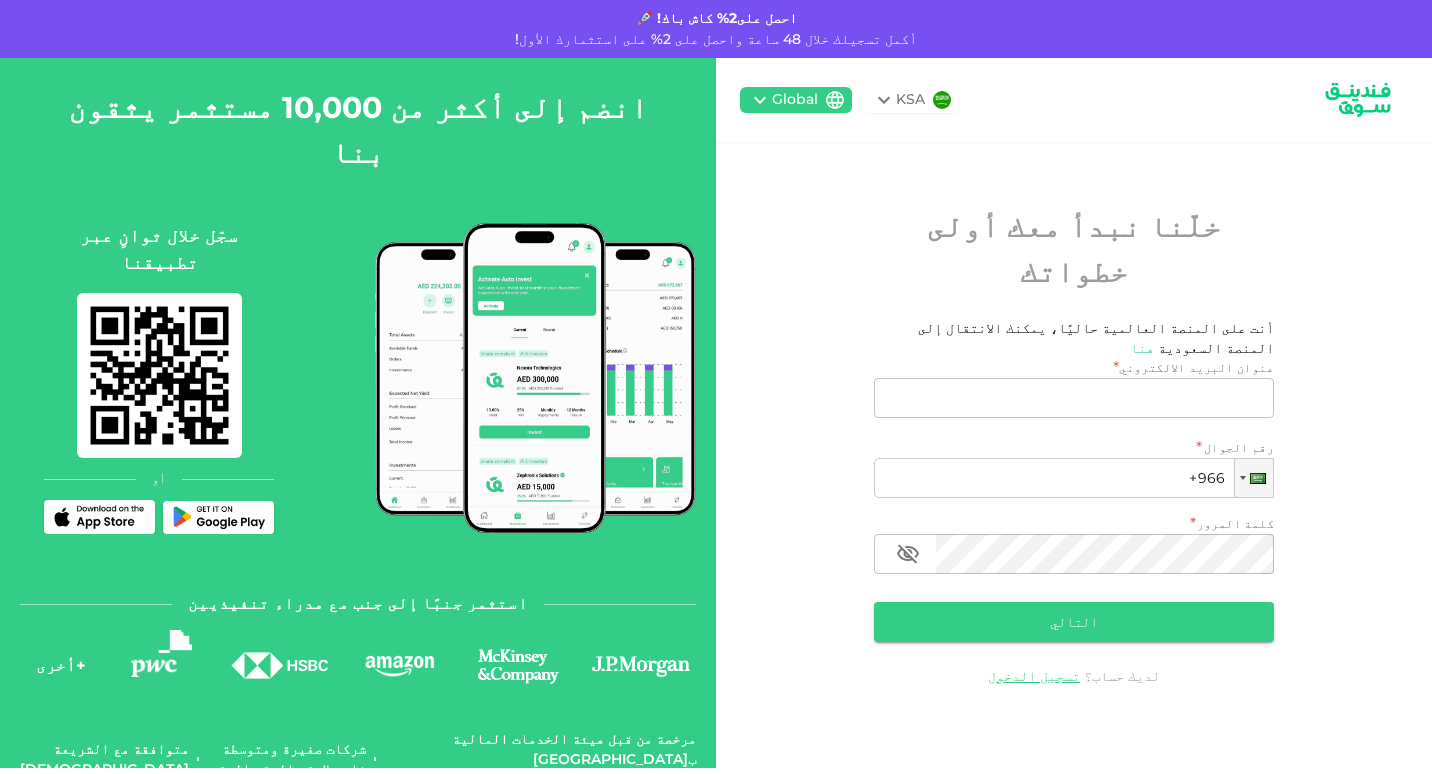 click 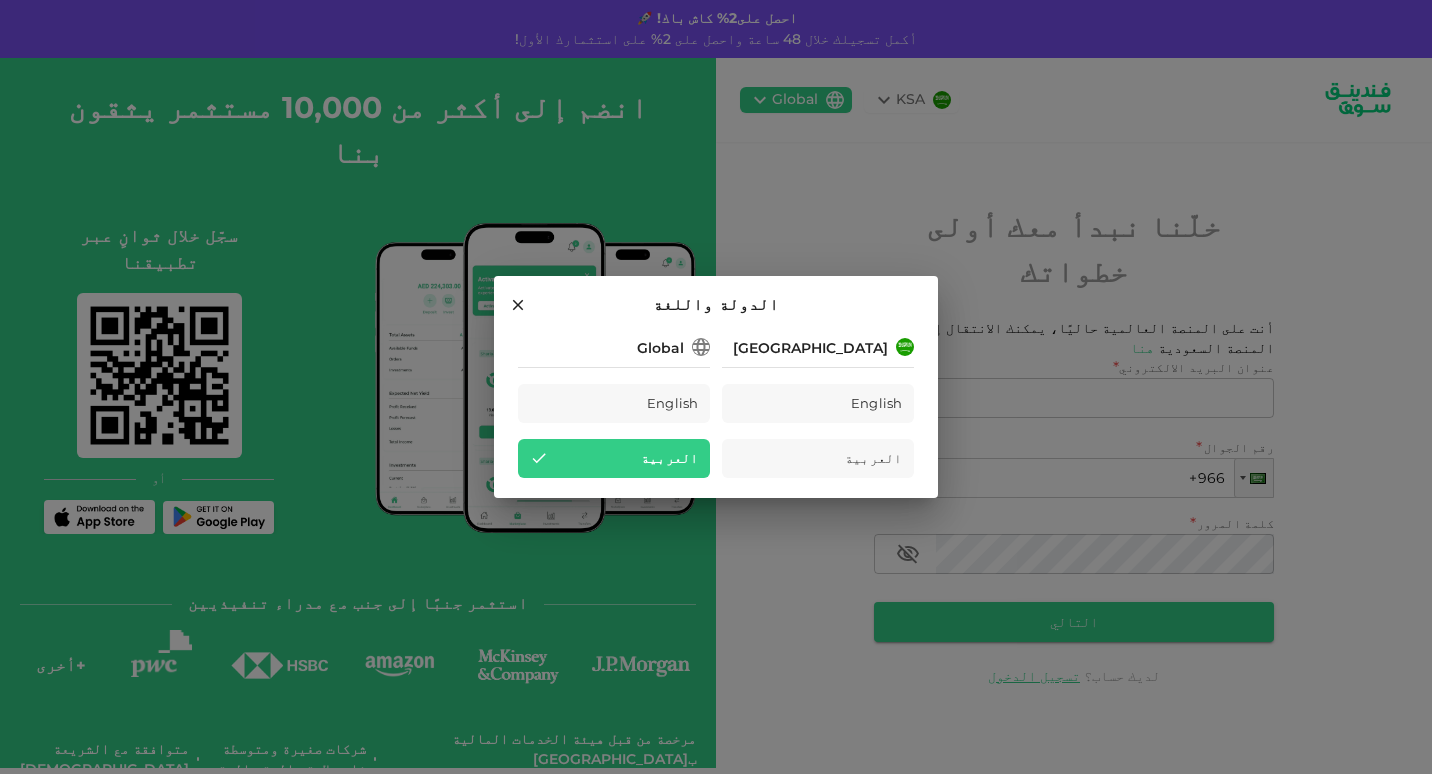 click on "[GEOGRAPHIC_DATA]" at bounding box center (810, 348) 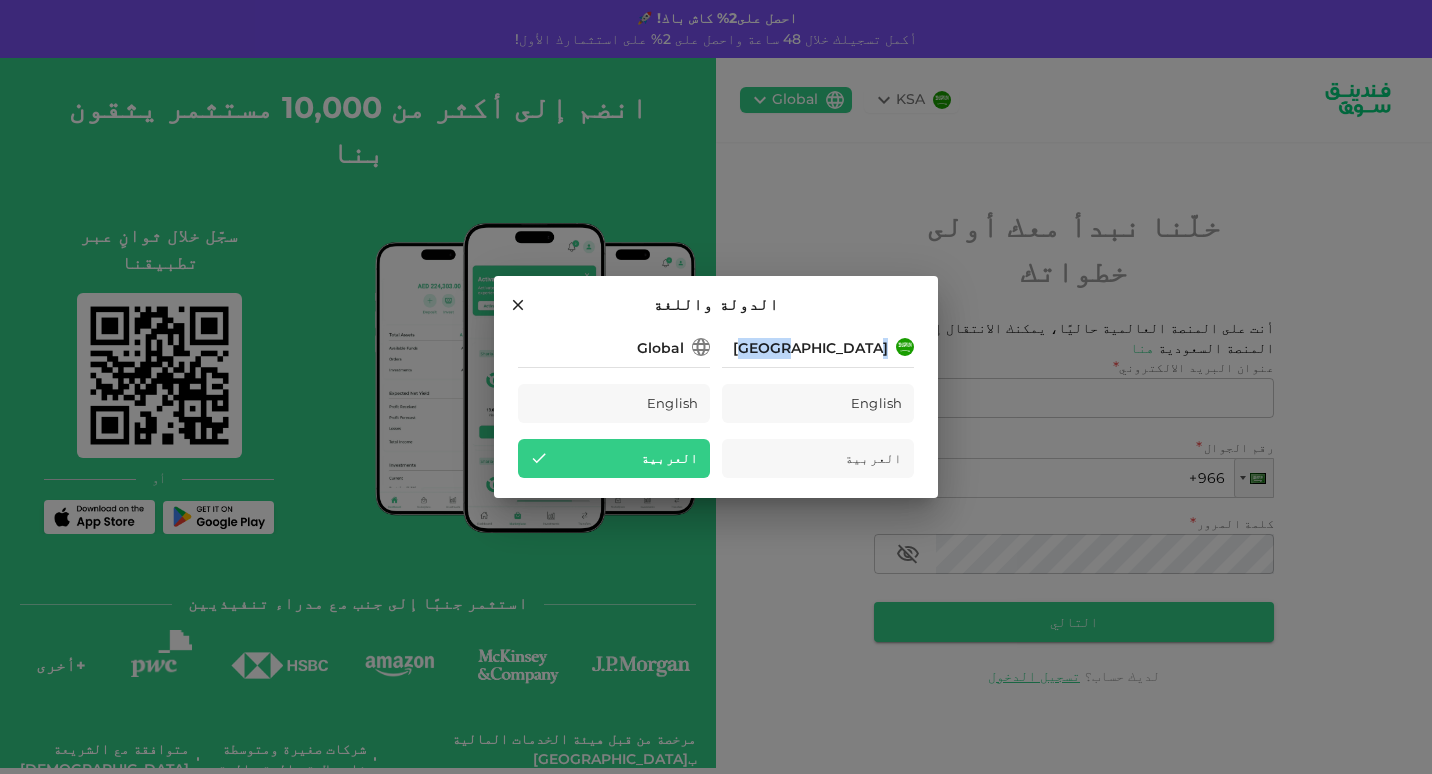 click on "[GEOGRAPHIC_DATA]" at bounding box center (810, 348) 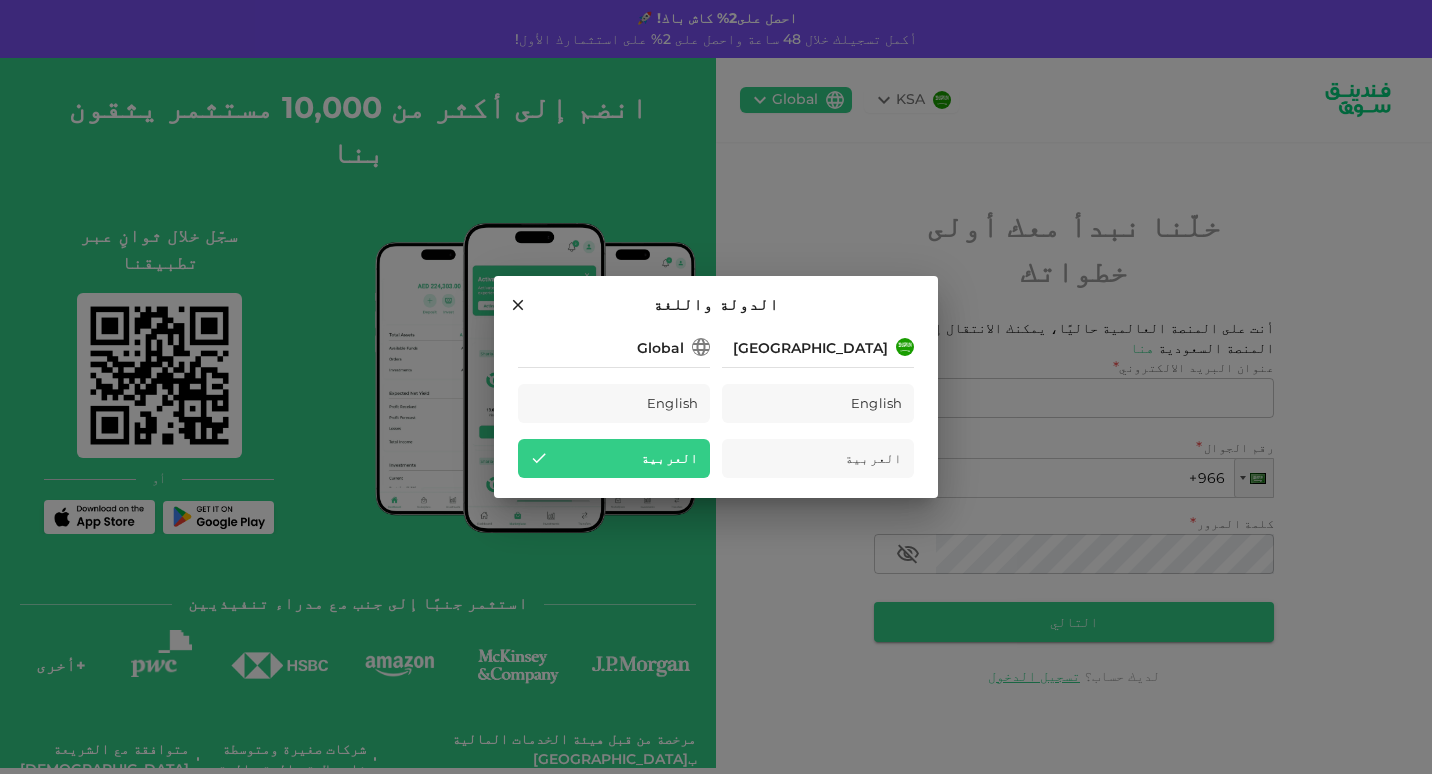 drag, startPoint x: 806, startPoint y: 355, endPoint x: 853, endPoint y: 346, distance: 47.853943 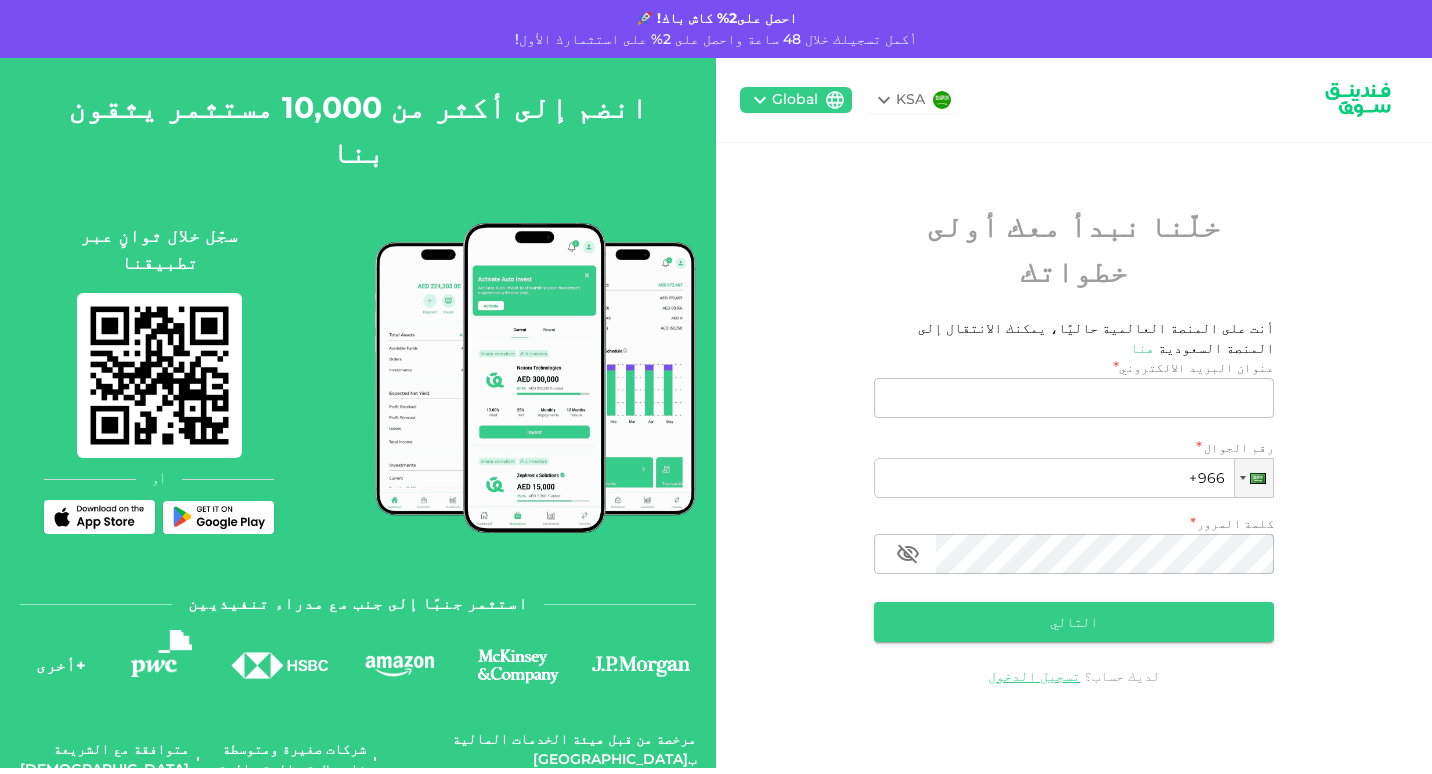click 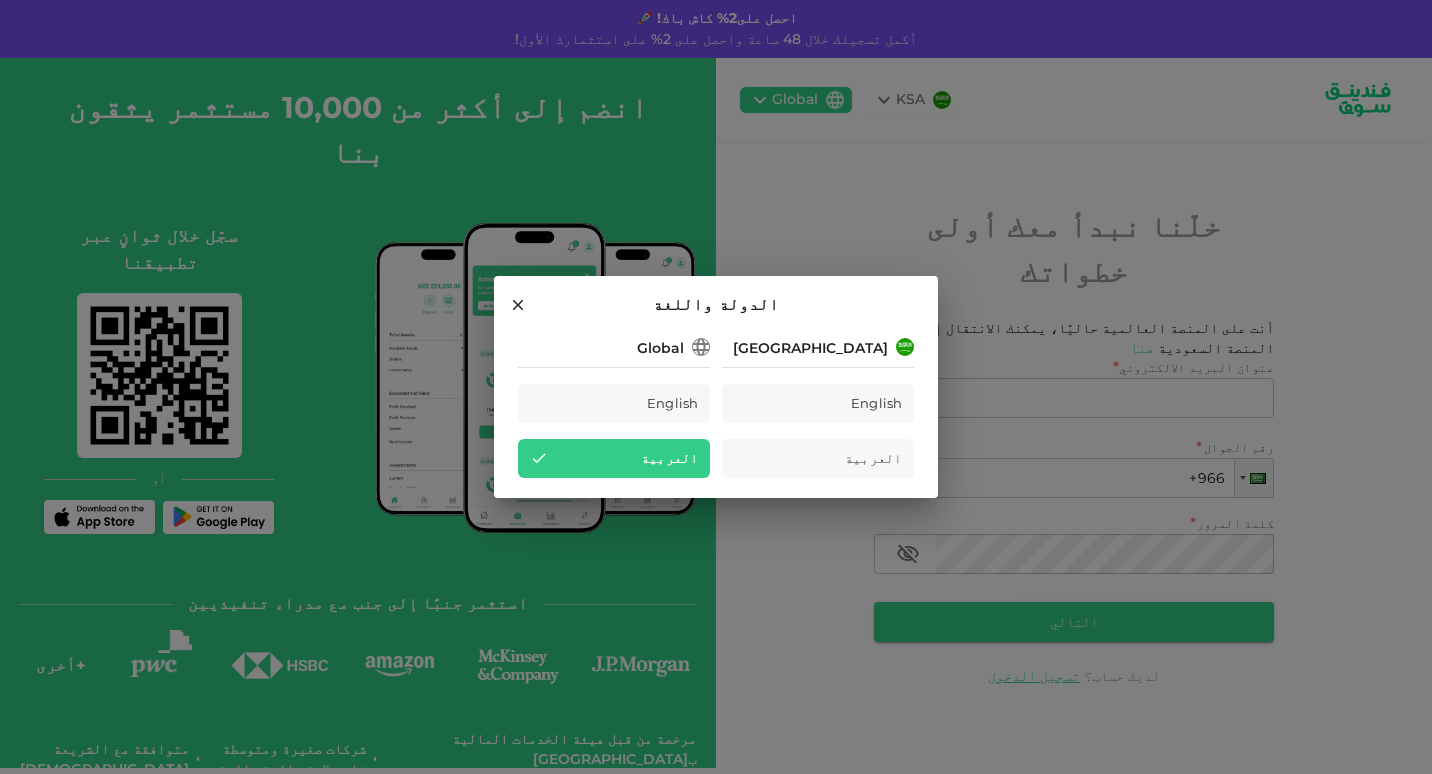 click on "الدولة واللغة Saudi Arabia   English   العربية Global   English   العربية" at bounding box center (716, 387) 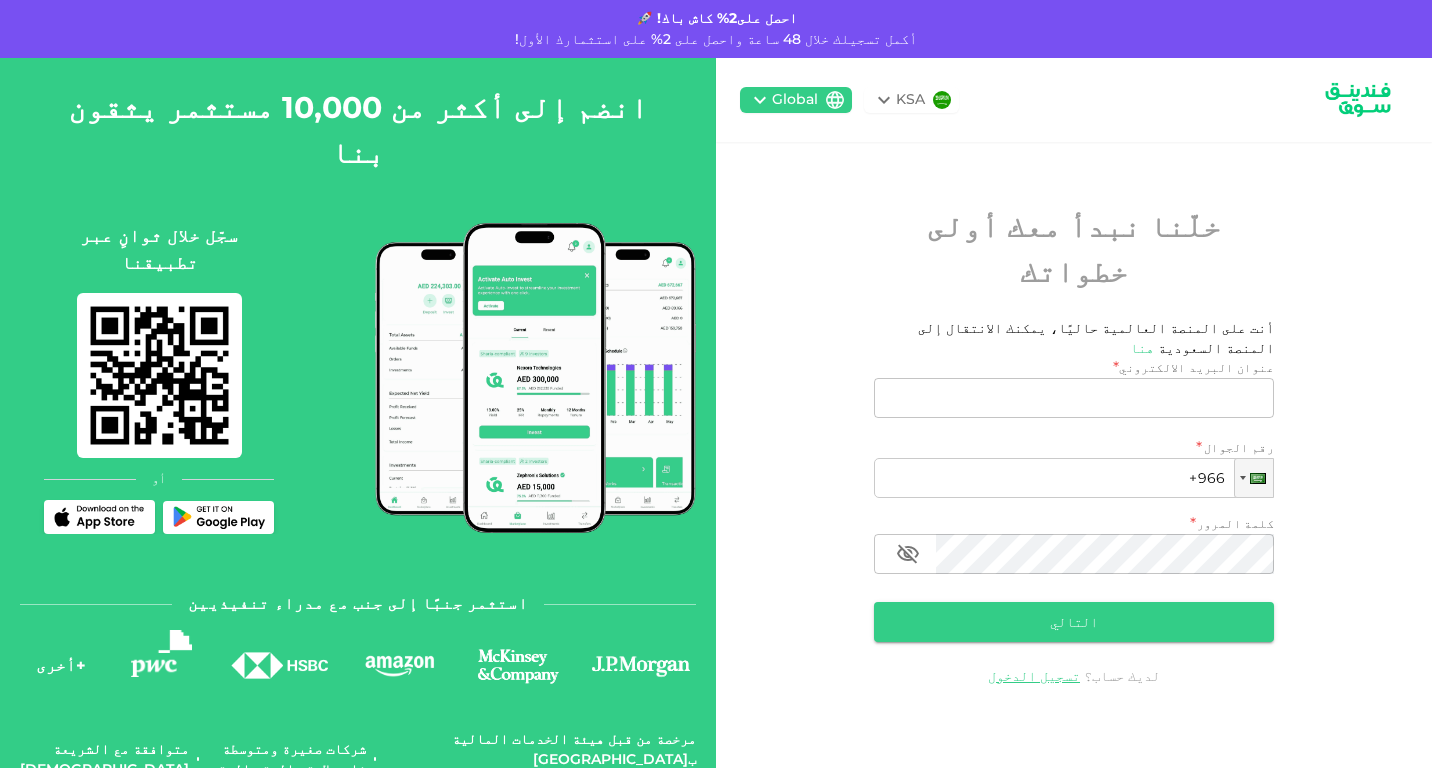 click 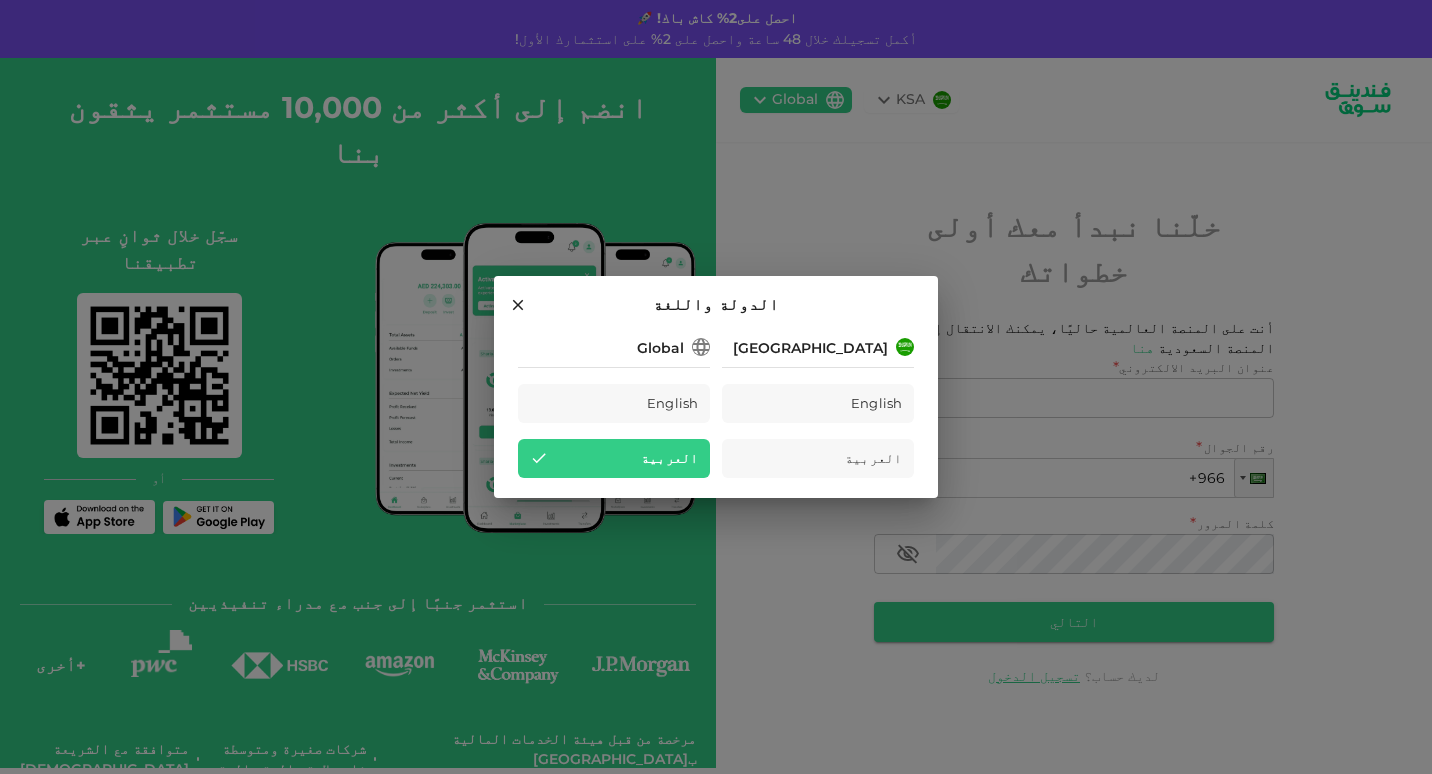 click 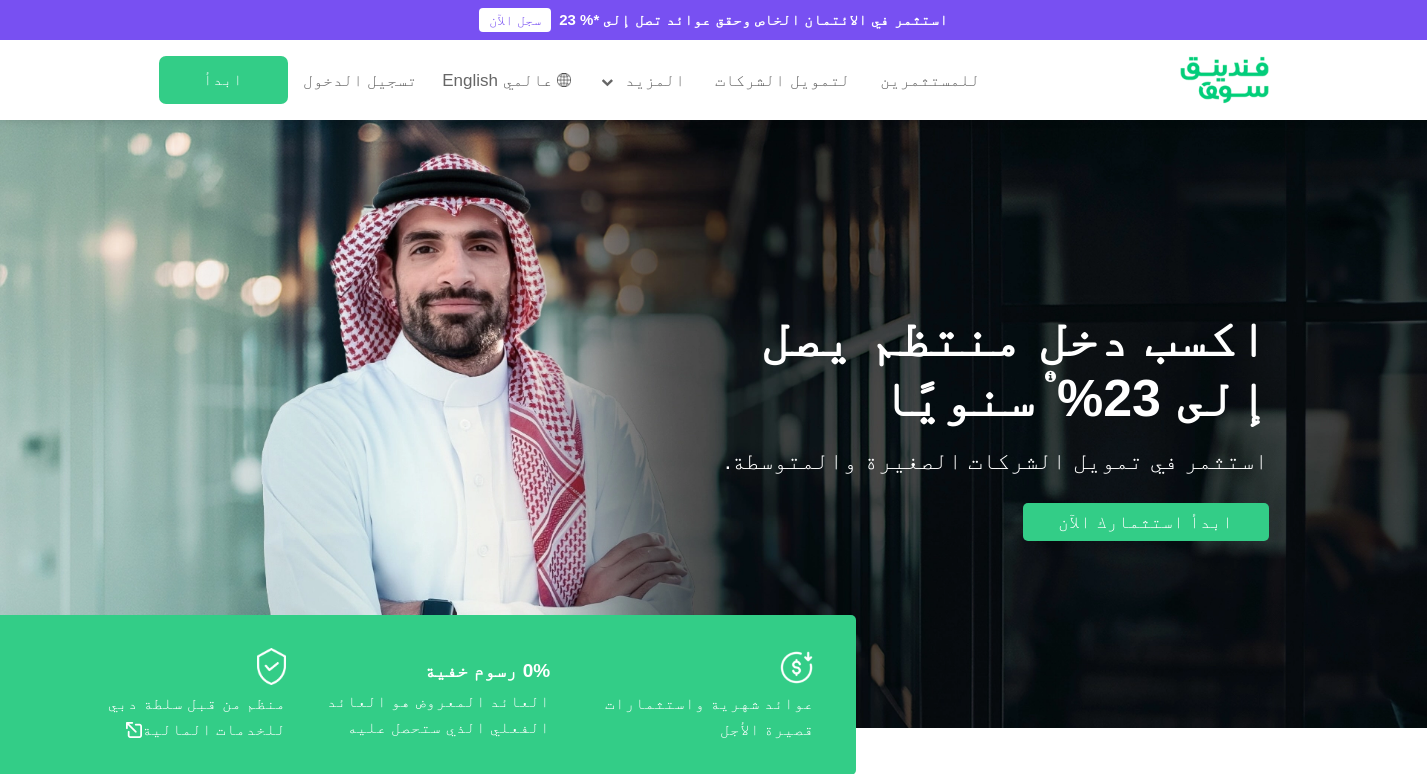 scroll, scrollTop: 200, scrollLeft: 0, axis: vertical 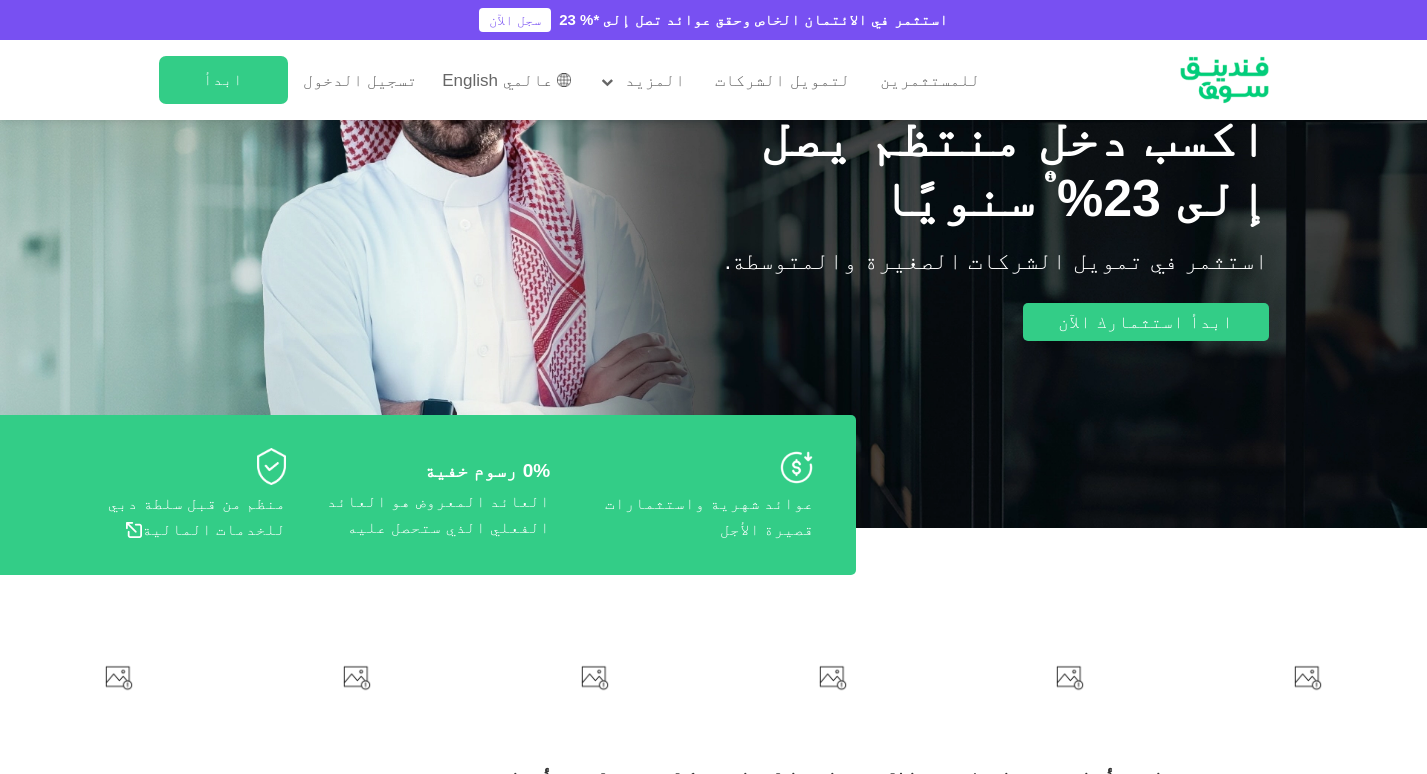 type 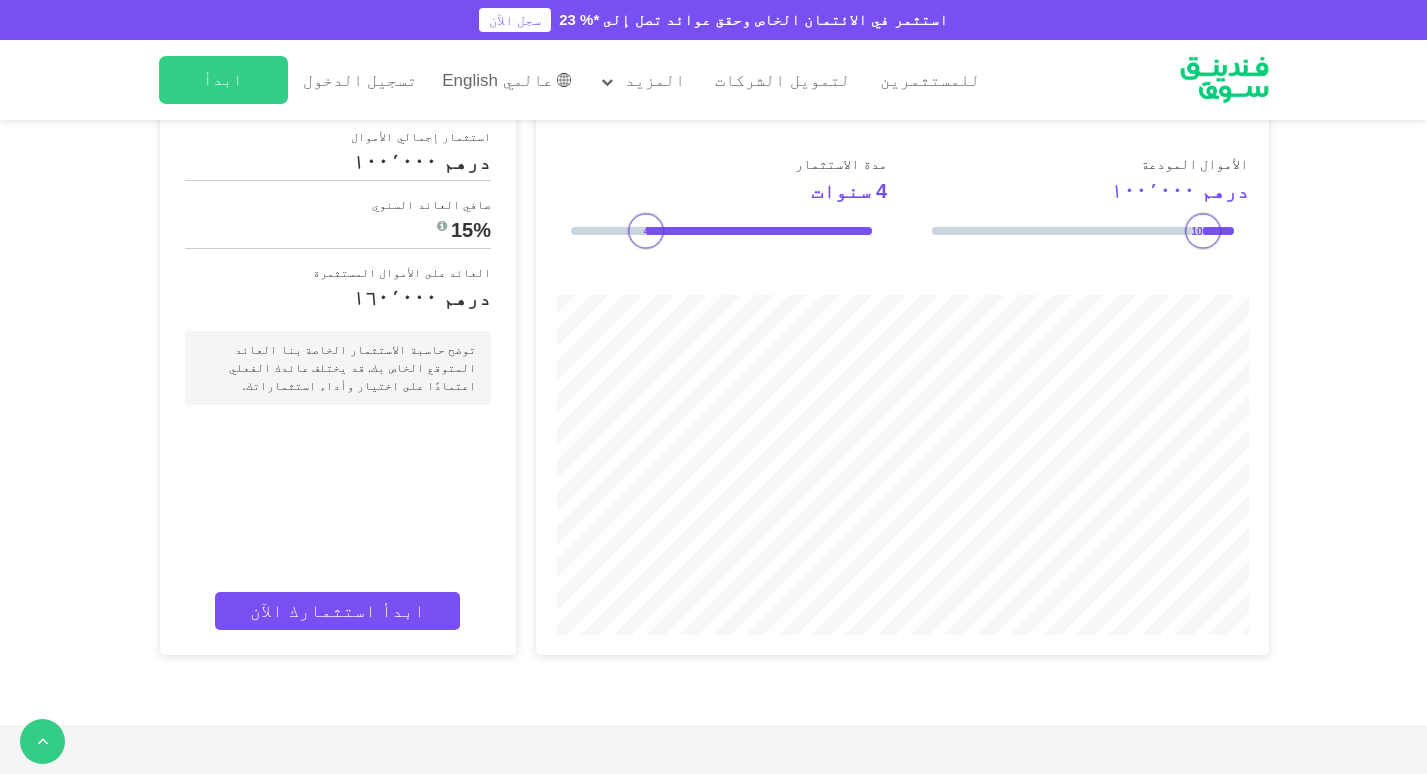 scroll, scrollTop: 2560, scrollLeft: 0, axis: vertical 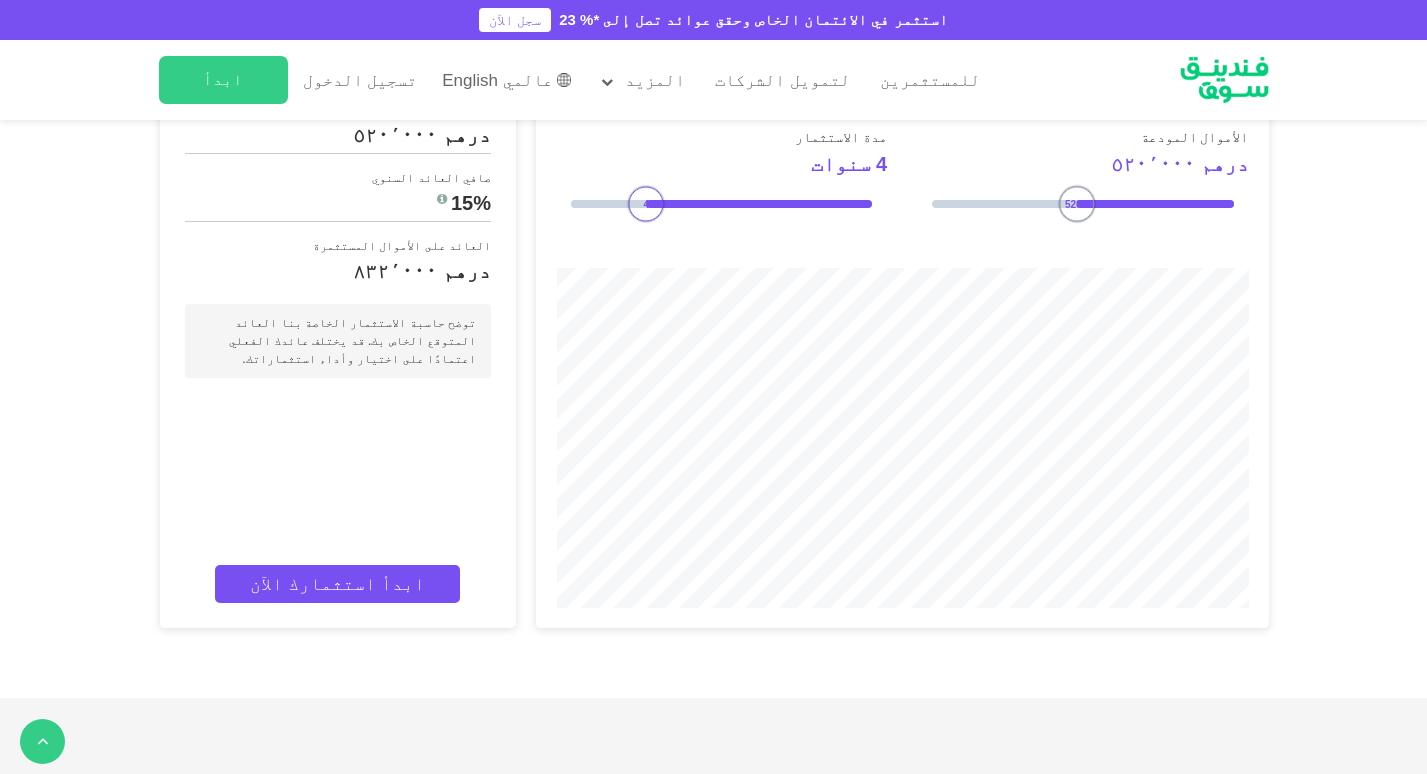 type on "500000" 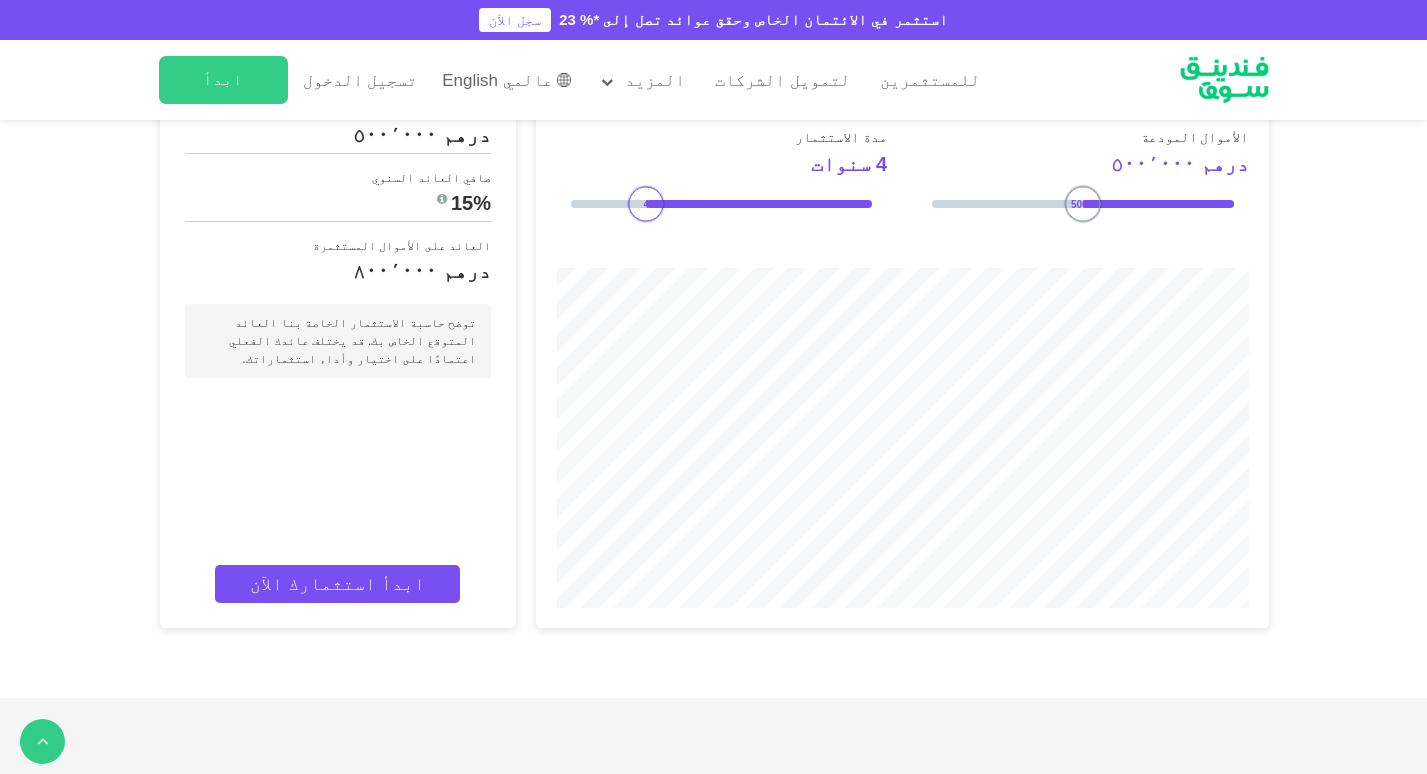 drag, startPoint x: 1198, startPoint y: 404, endPoint x: 1083, endPoint y: 403, distance: 115.00435 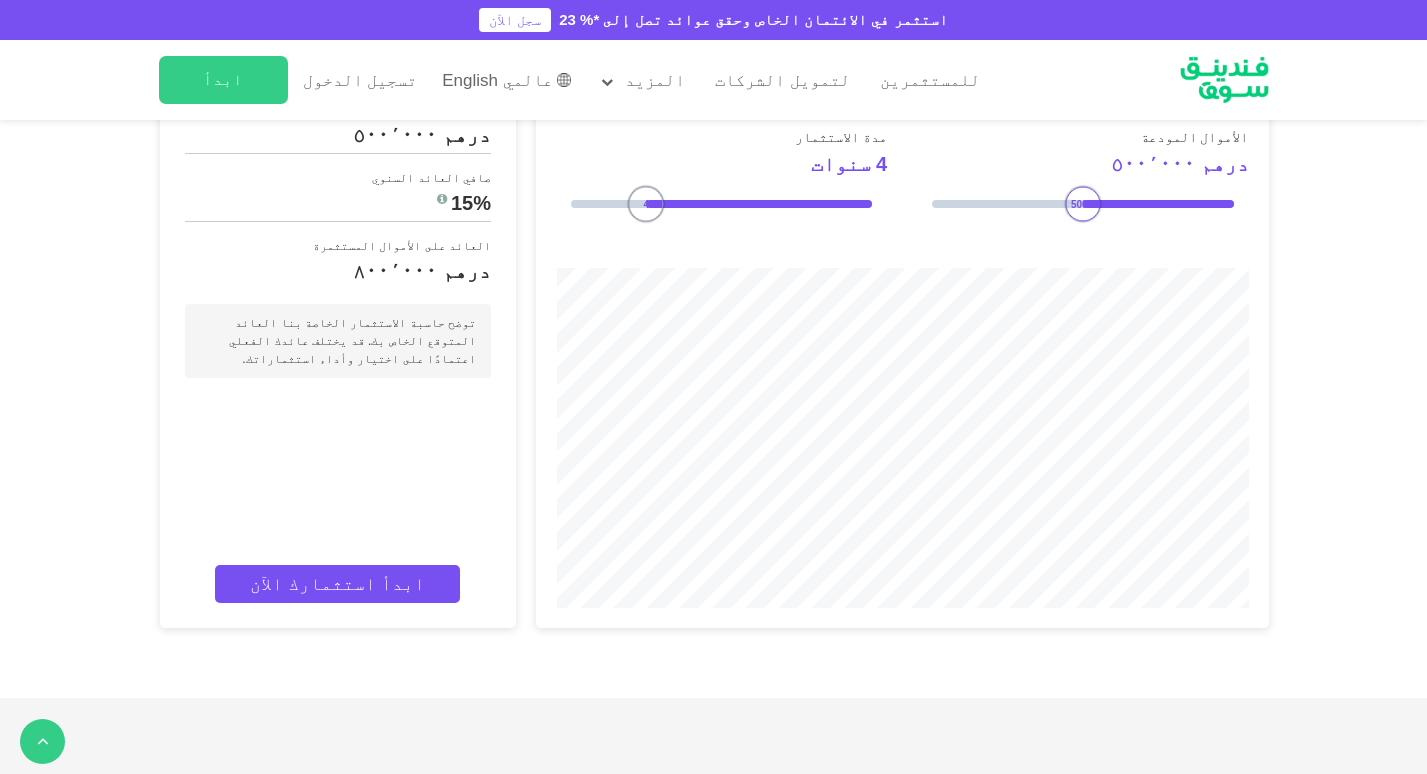 type on "1" 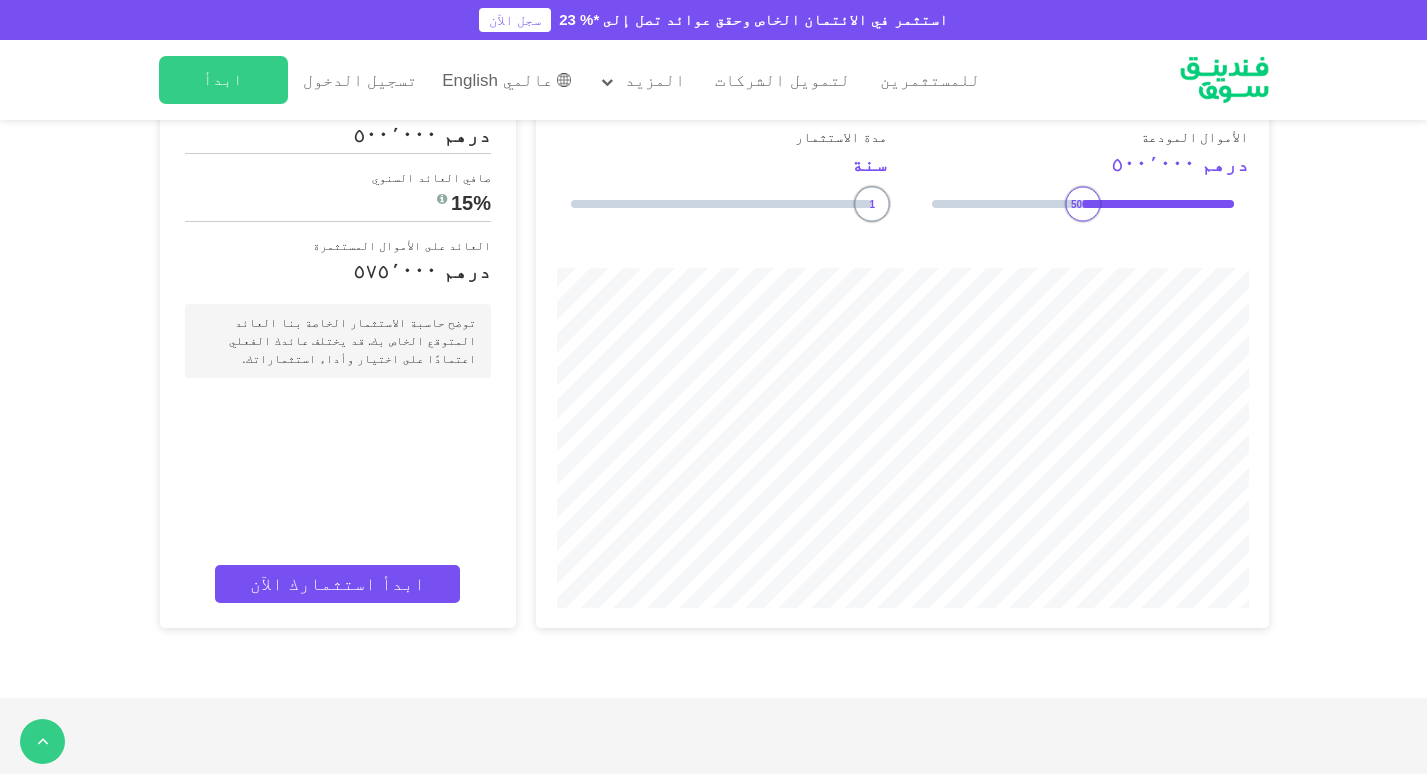 drag, startPoint x: 650, startPoint y: 403, endPoint x: 898, endPoint y: 423, distance: 248.80515 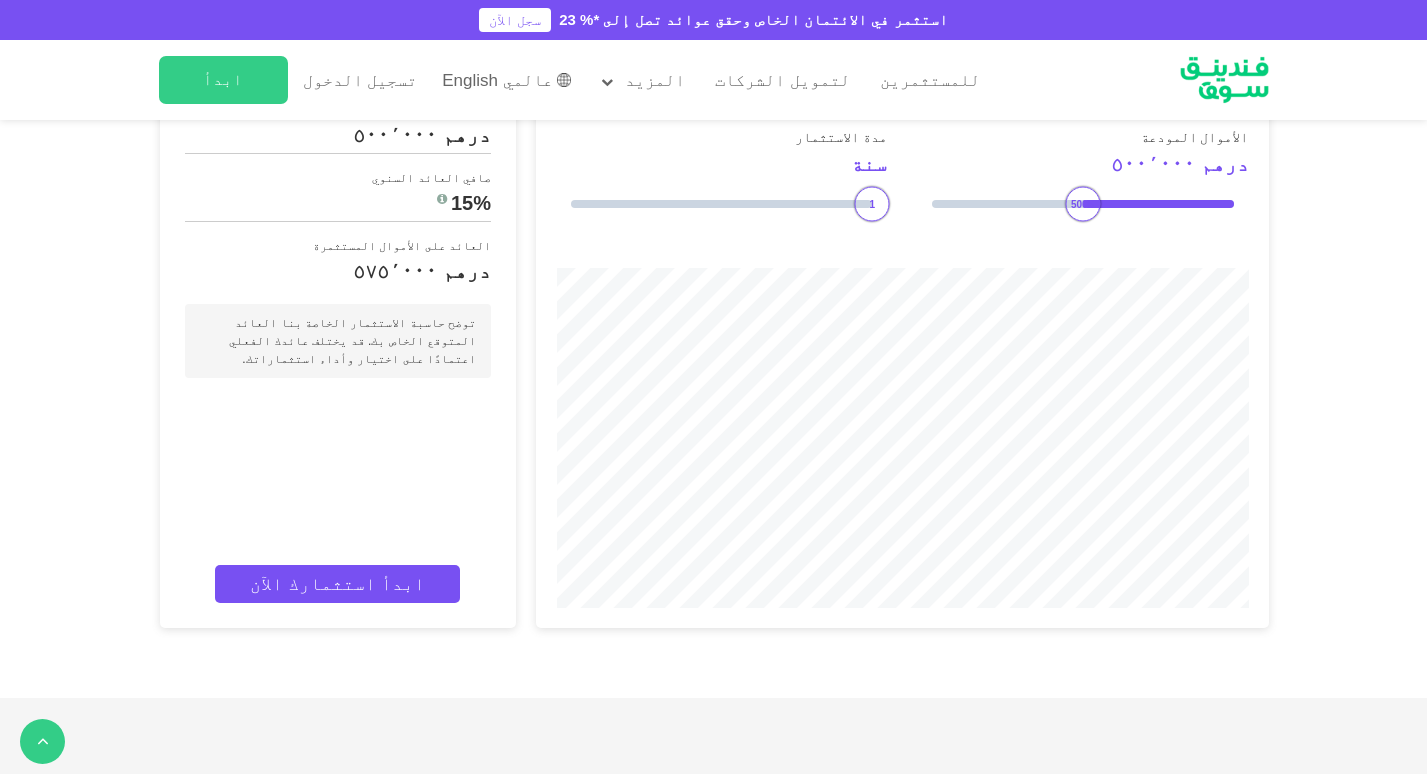 click on "الاستثمار الآلي المتوازن
الاستثمار الآلي المتحفظ
الأموال المودعة
درهم
٥٠٠٬٠٠٠
سنة 15 %" at bounding box center [713, 326] 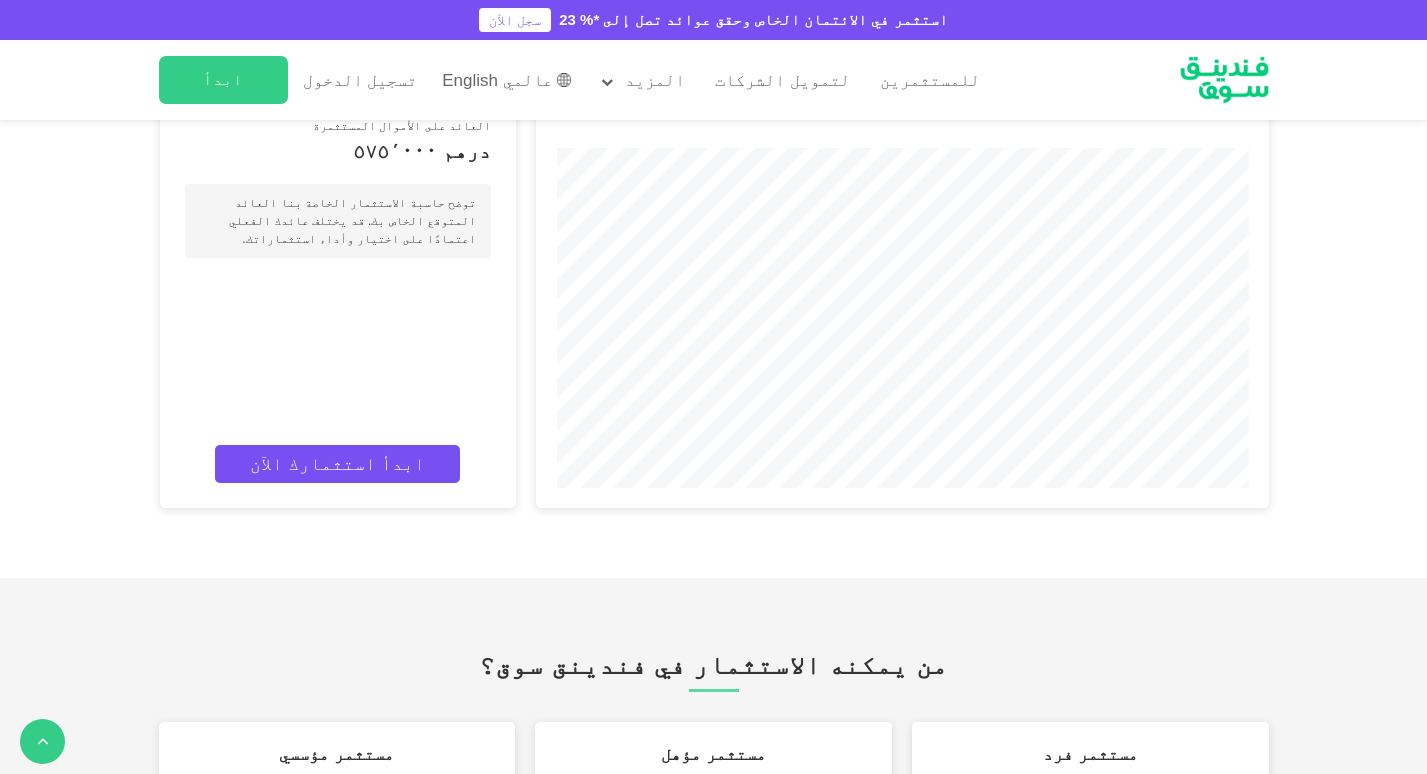 scroll, scrollTop: 2640, scrollLeft: 0, axis: vertical 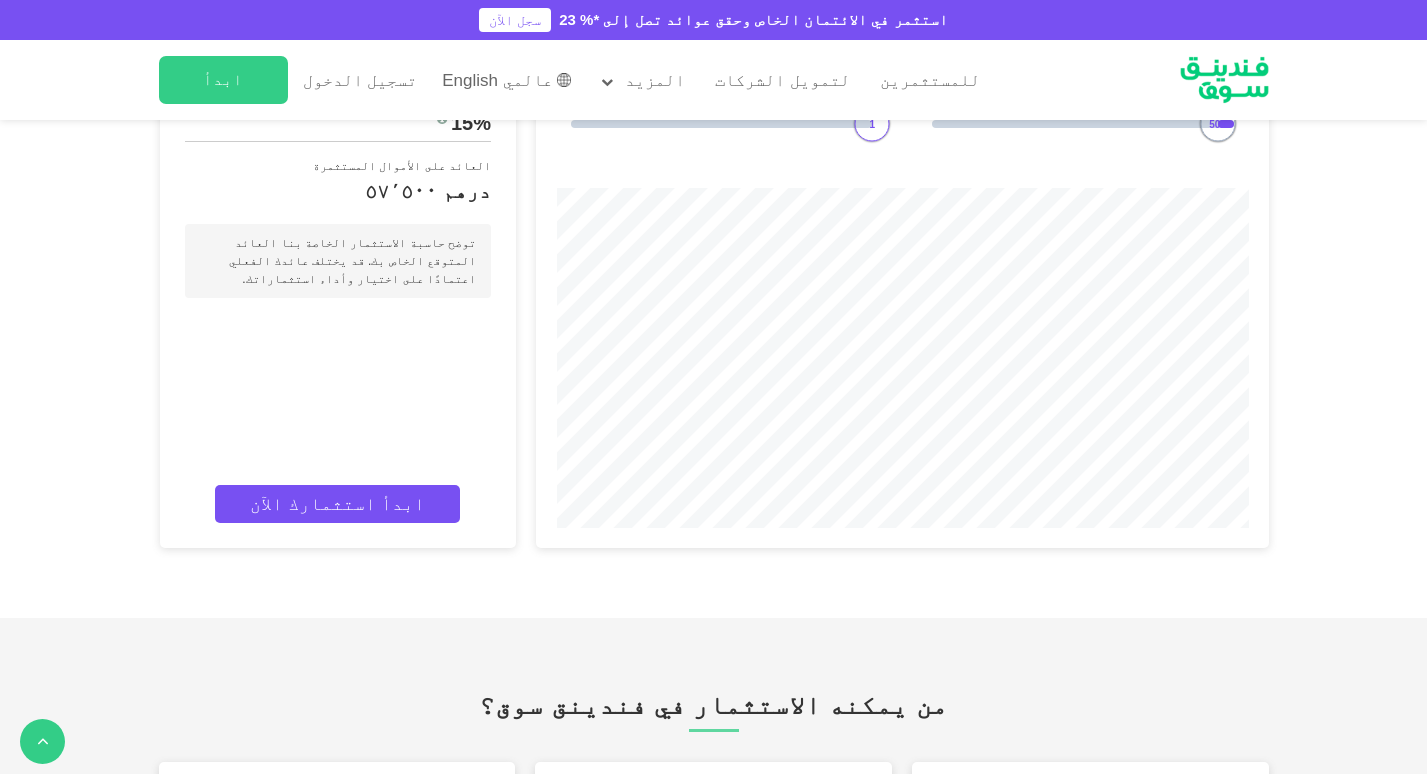 type on "100000" 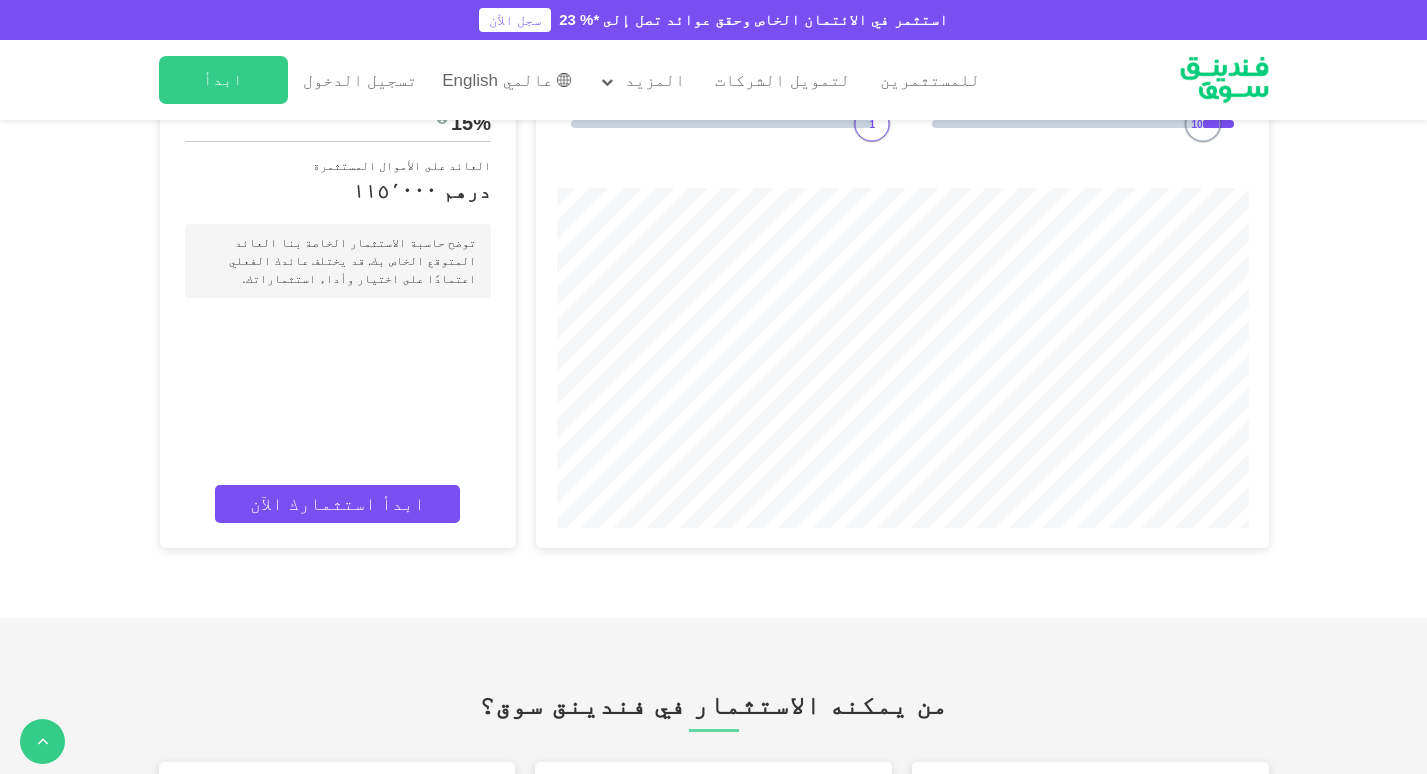 drag, startPoint x: 1084, startPoint y: 326, endPoint x: 1203, endPoint y: 331, distance: 119.104996 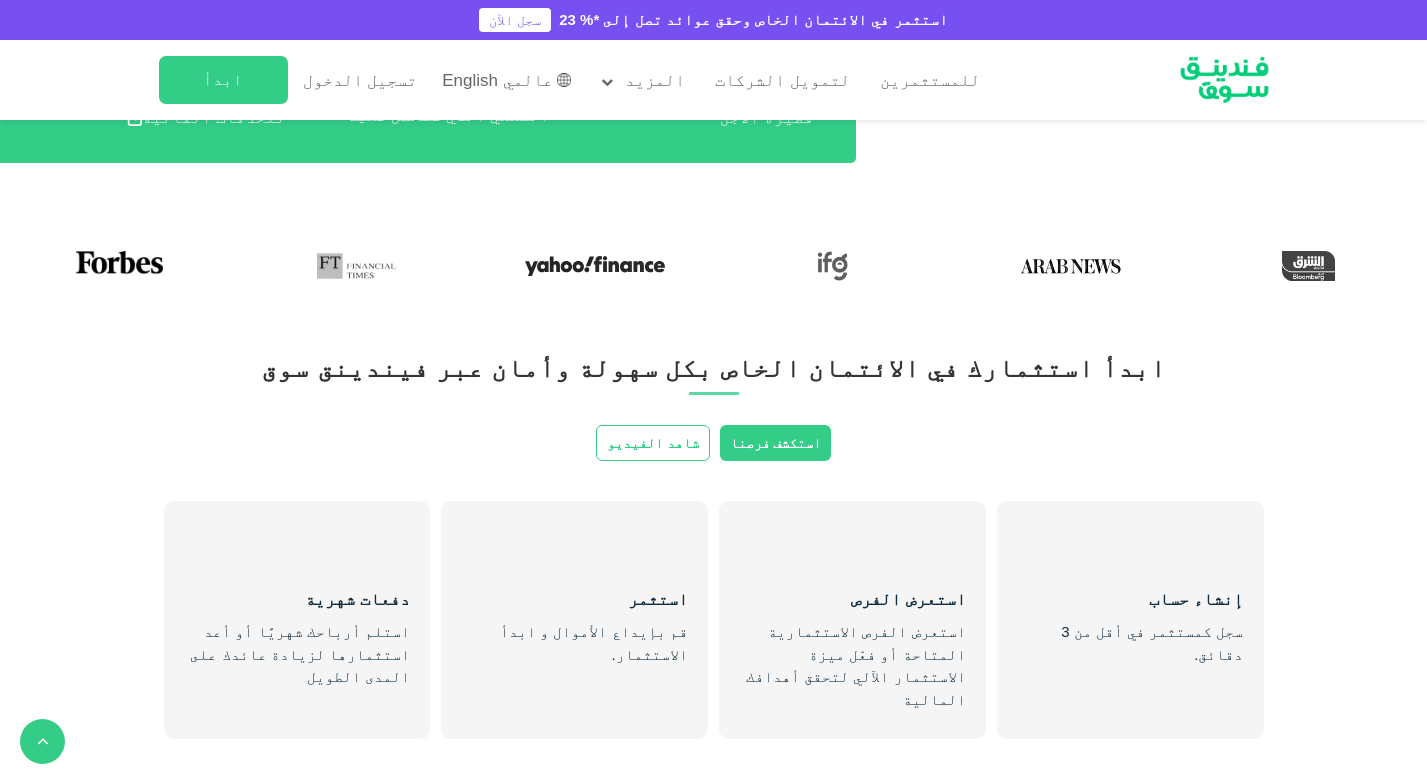 scroll, scrollTop: 611, scrollLeft: 0, axis: vertical 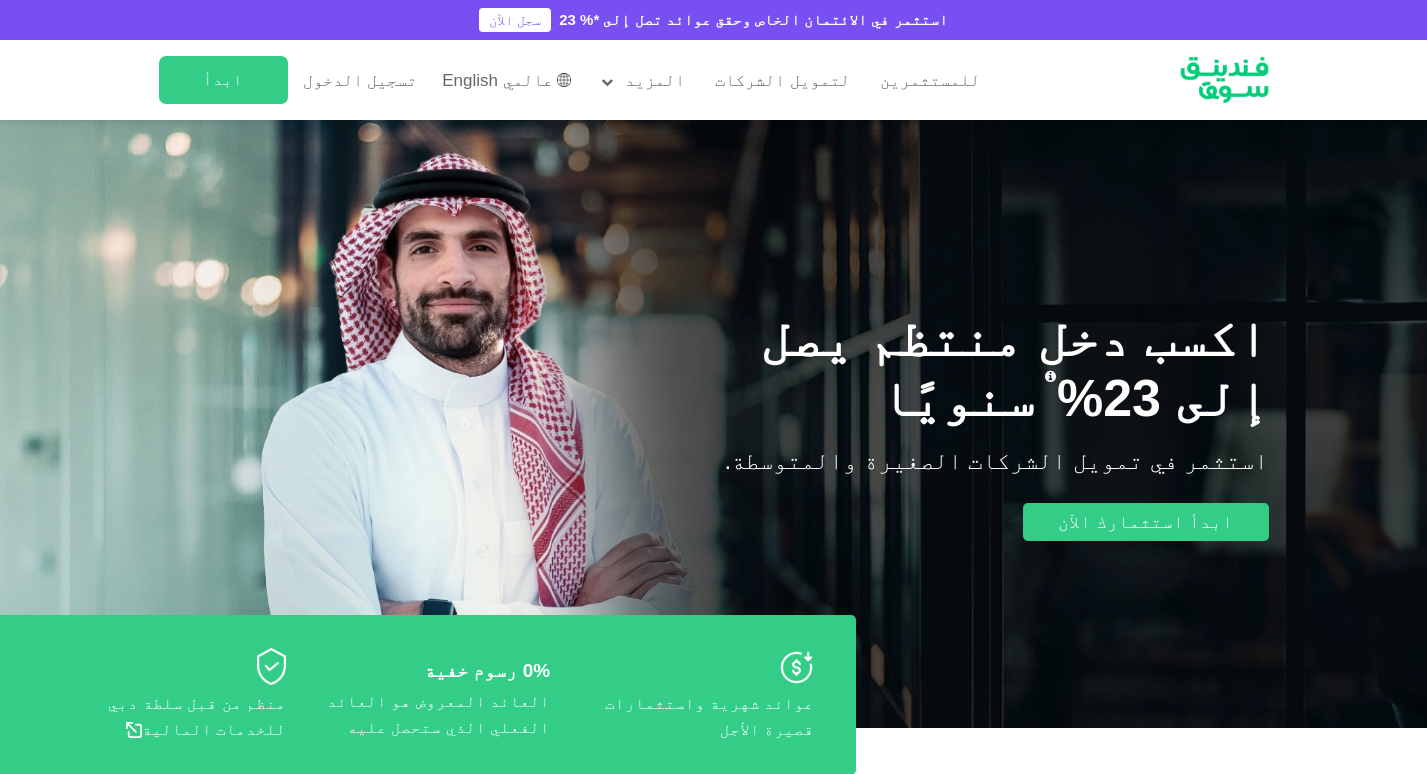 type 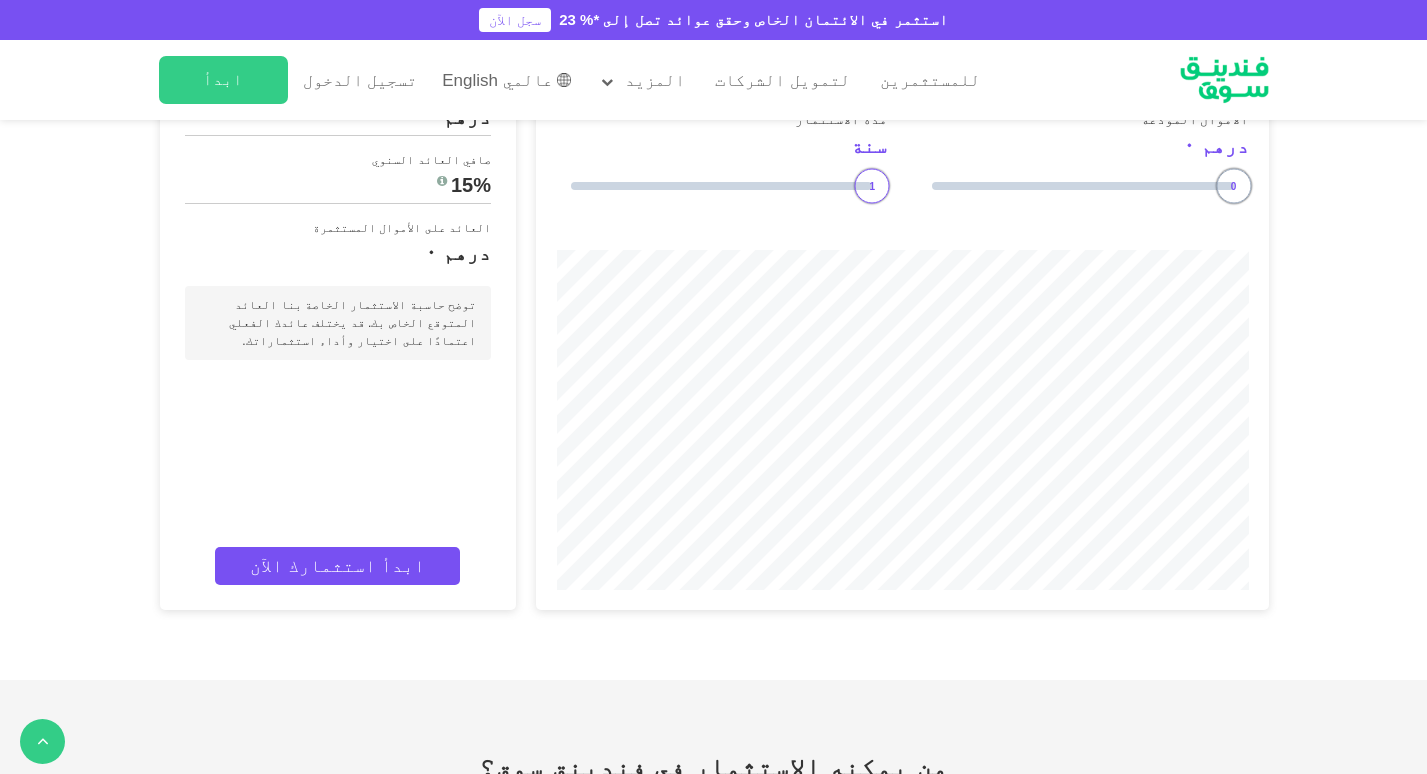 scroll, scrollTop: 2579, scrollLeft: 0, axis: vertical 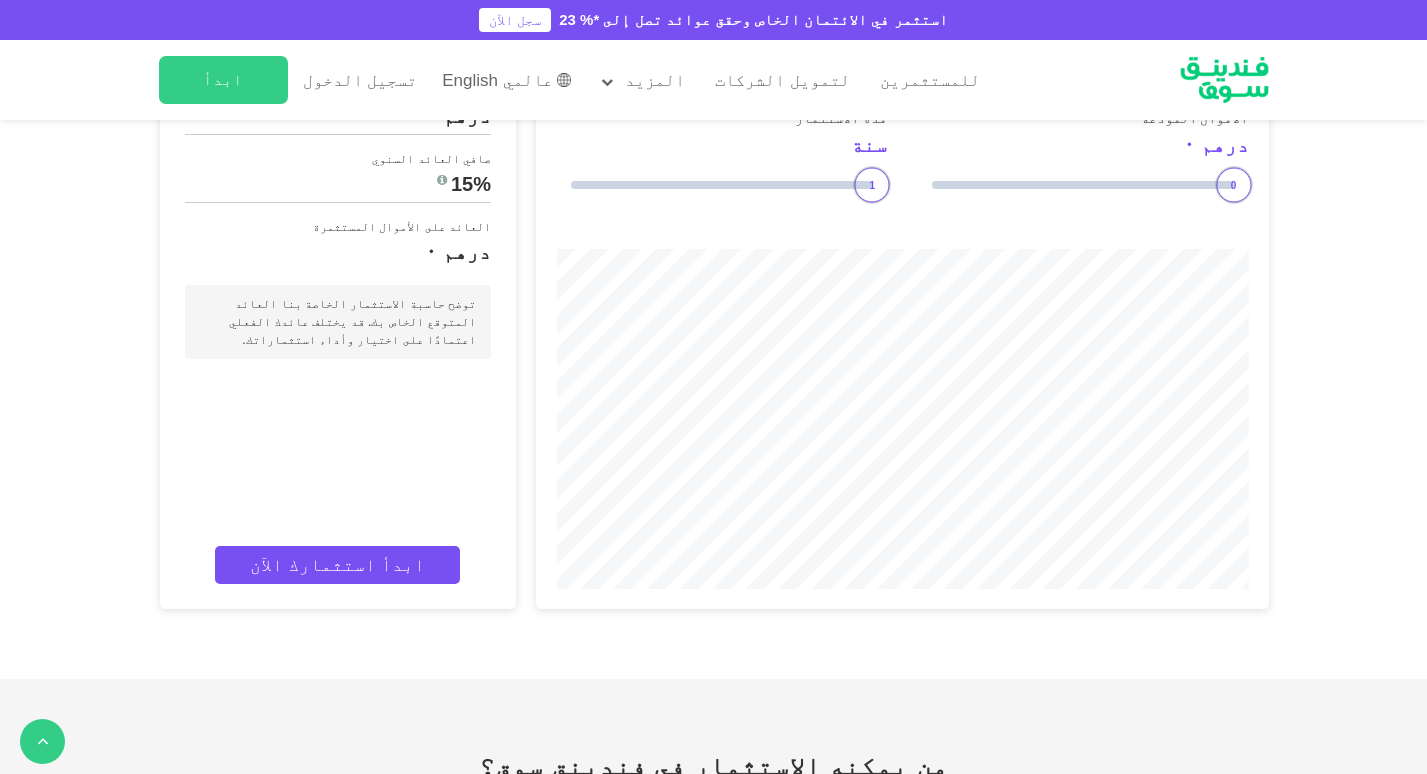 click on "الاستثمار الآلي المتحفظ" at bounding box center (809, 43) 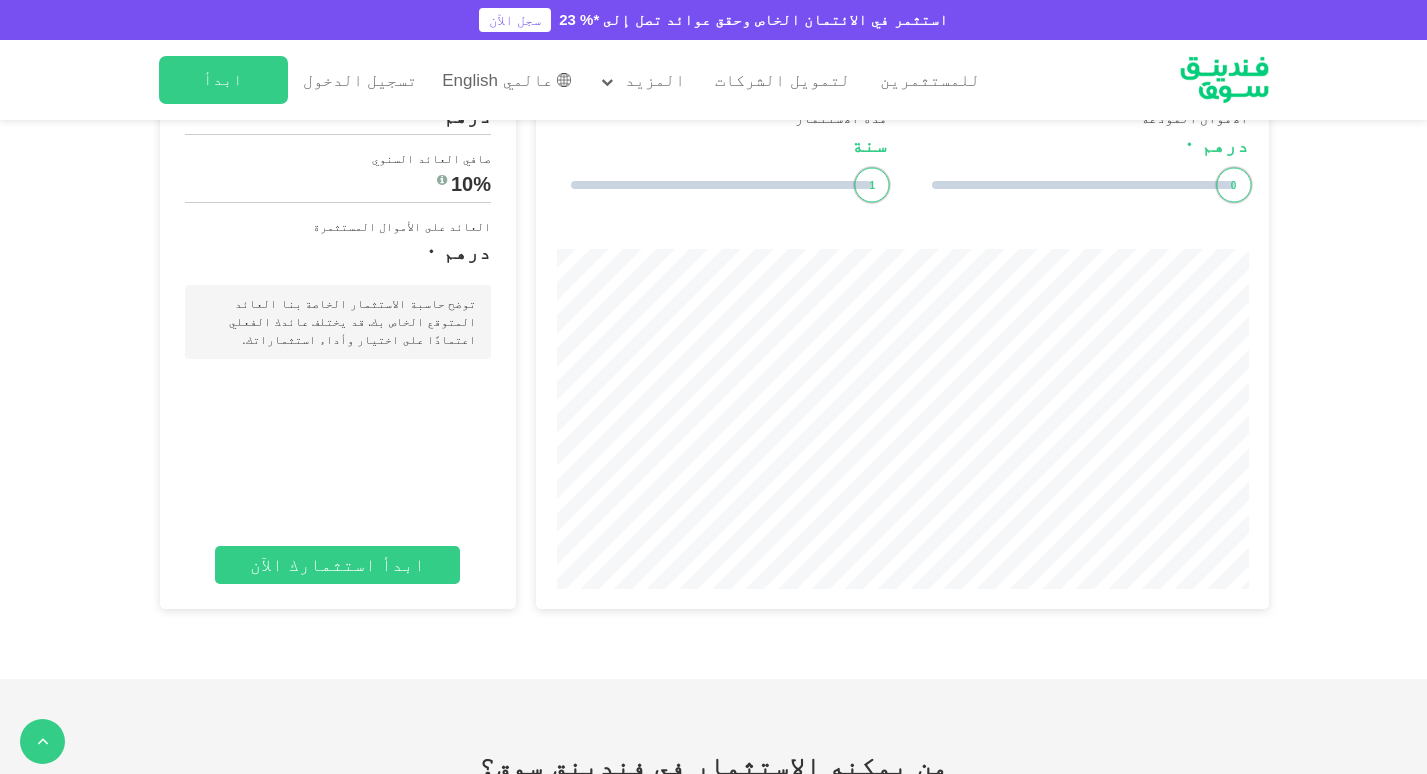 click on "الاستثمار الآلي المتوازن" at bounding box center [992, 43] 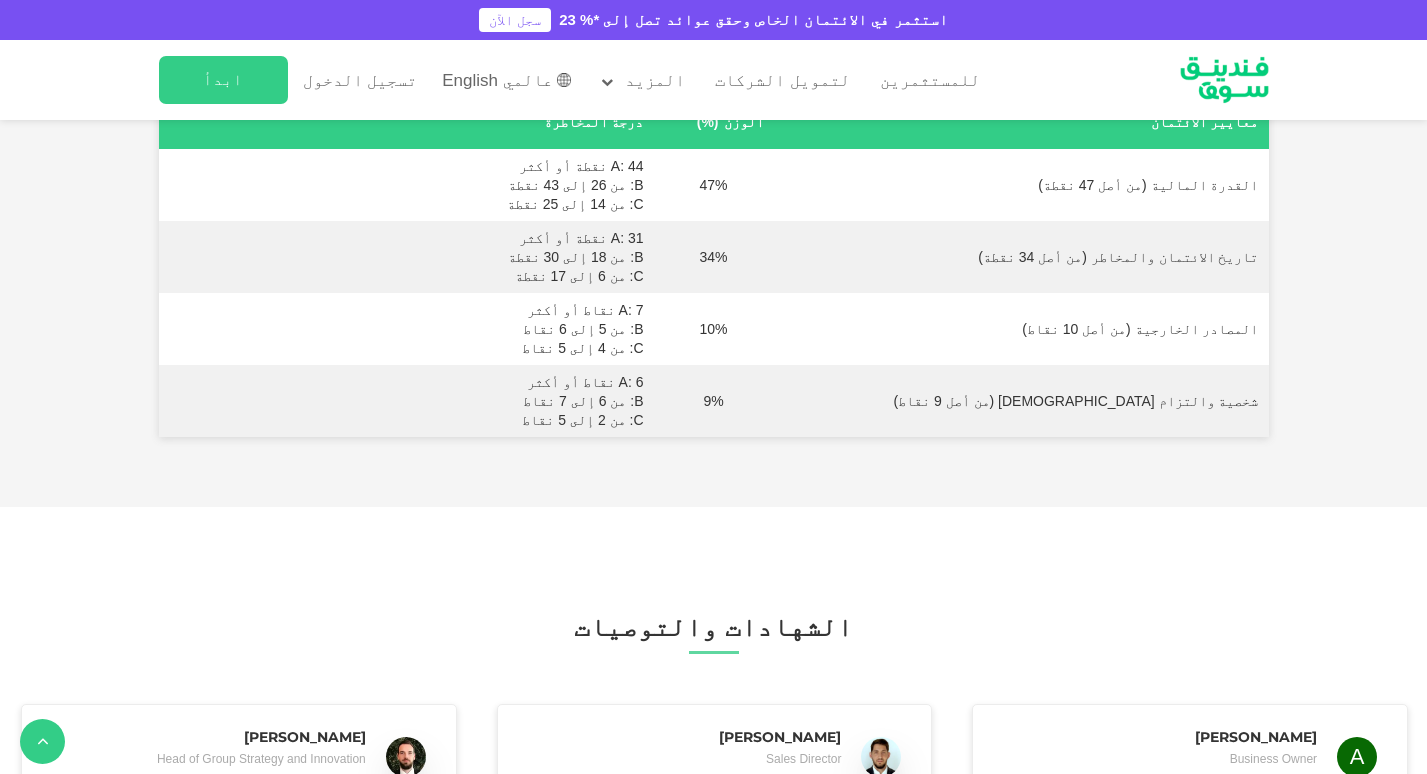 scroll, scrollTop: 4517, scrollLeft: 0, axis: vertical 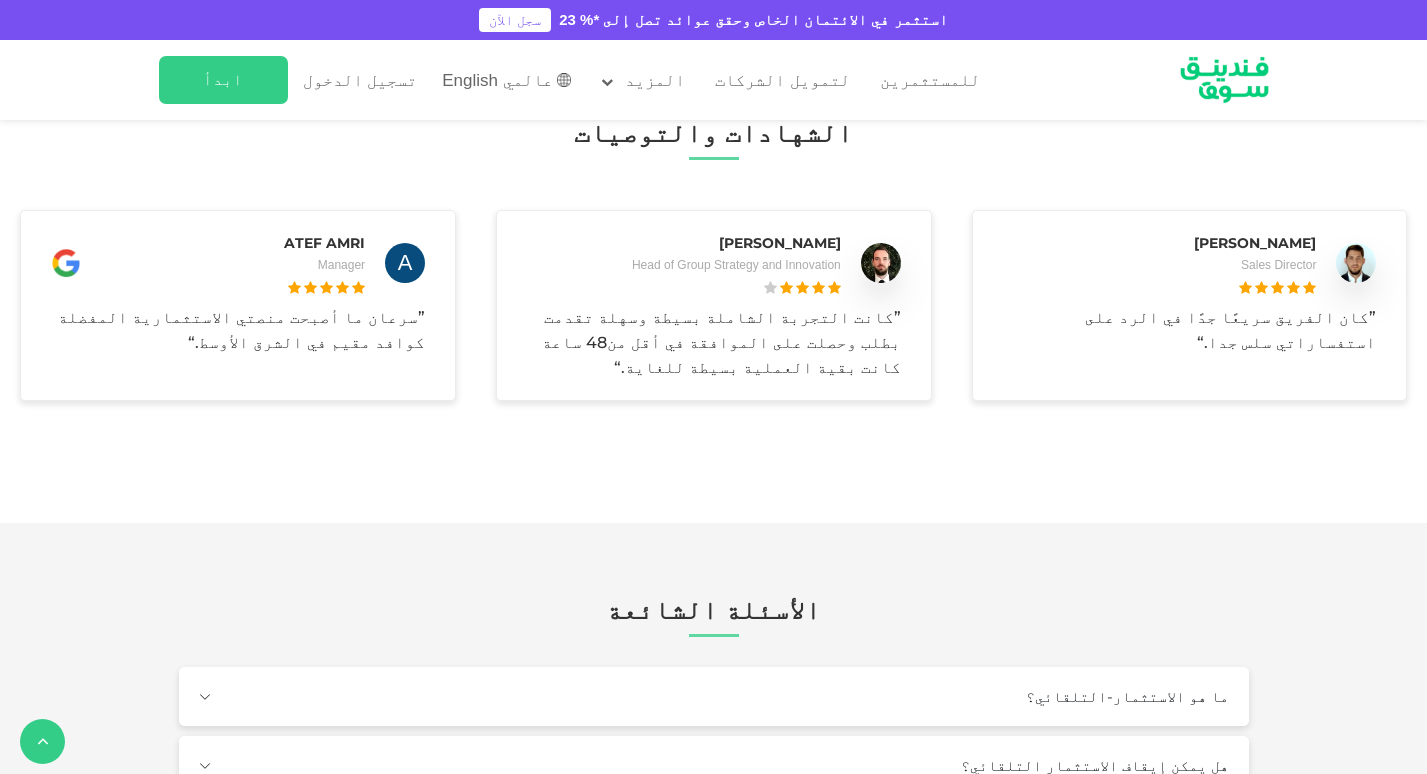 click on "A
Atef Amri
Manager
”
سرعان ما أصبحت منصتي الاستثمارية المفضلة كوافد مقيم في الشرق الأوسط." at bounding box center (238, 304) 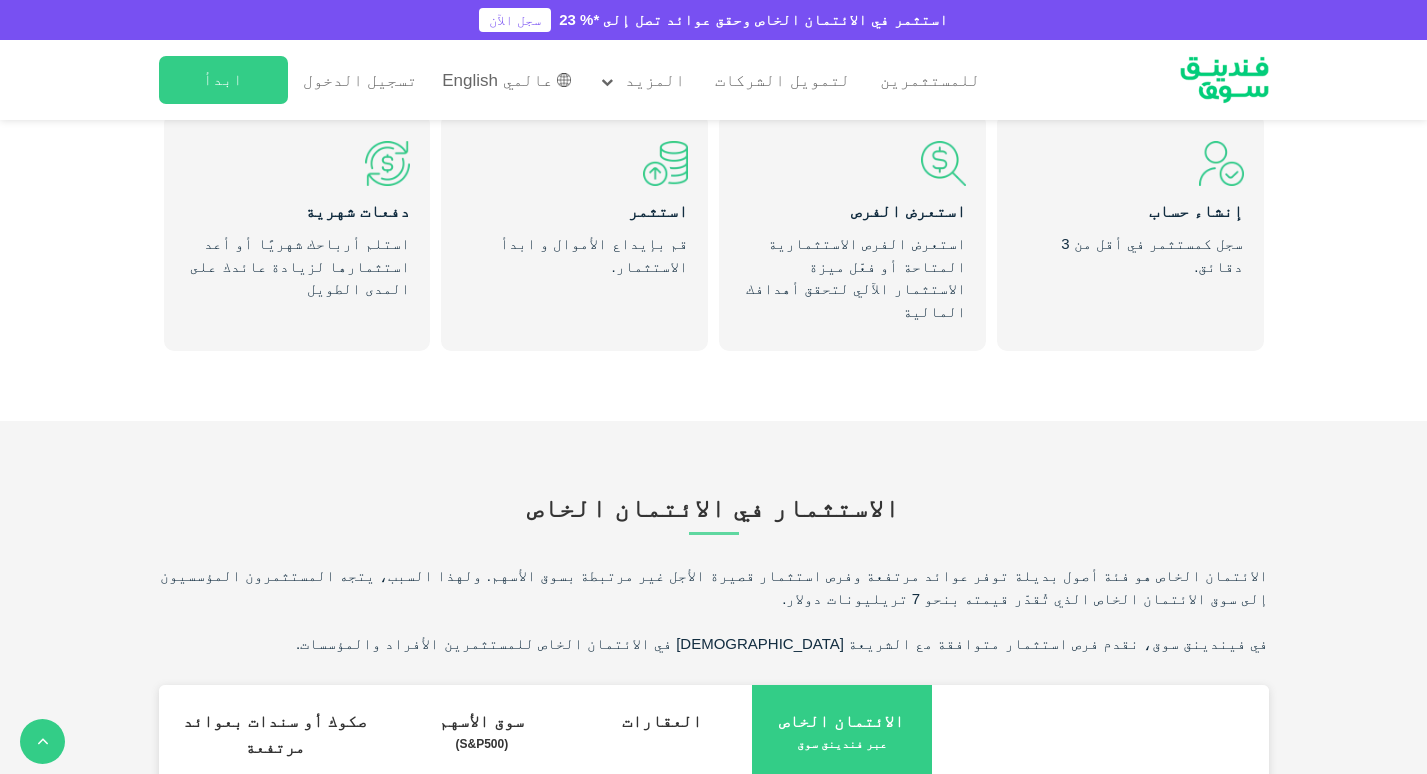 scroll, scrollTop: 0, scrollLeft: 0, axis: both 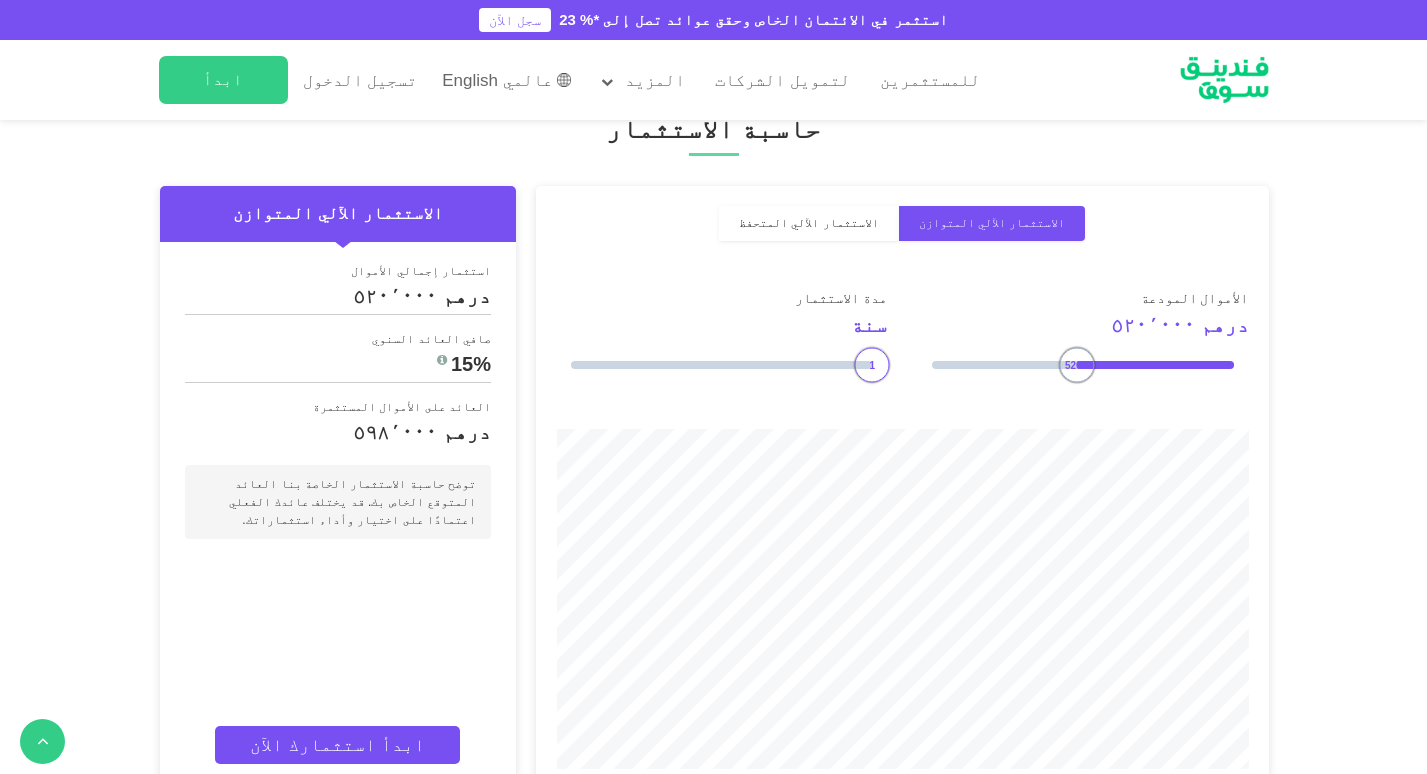 type on "500000" 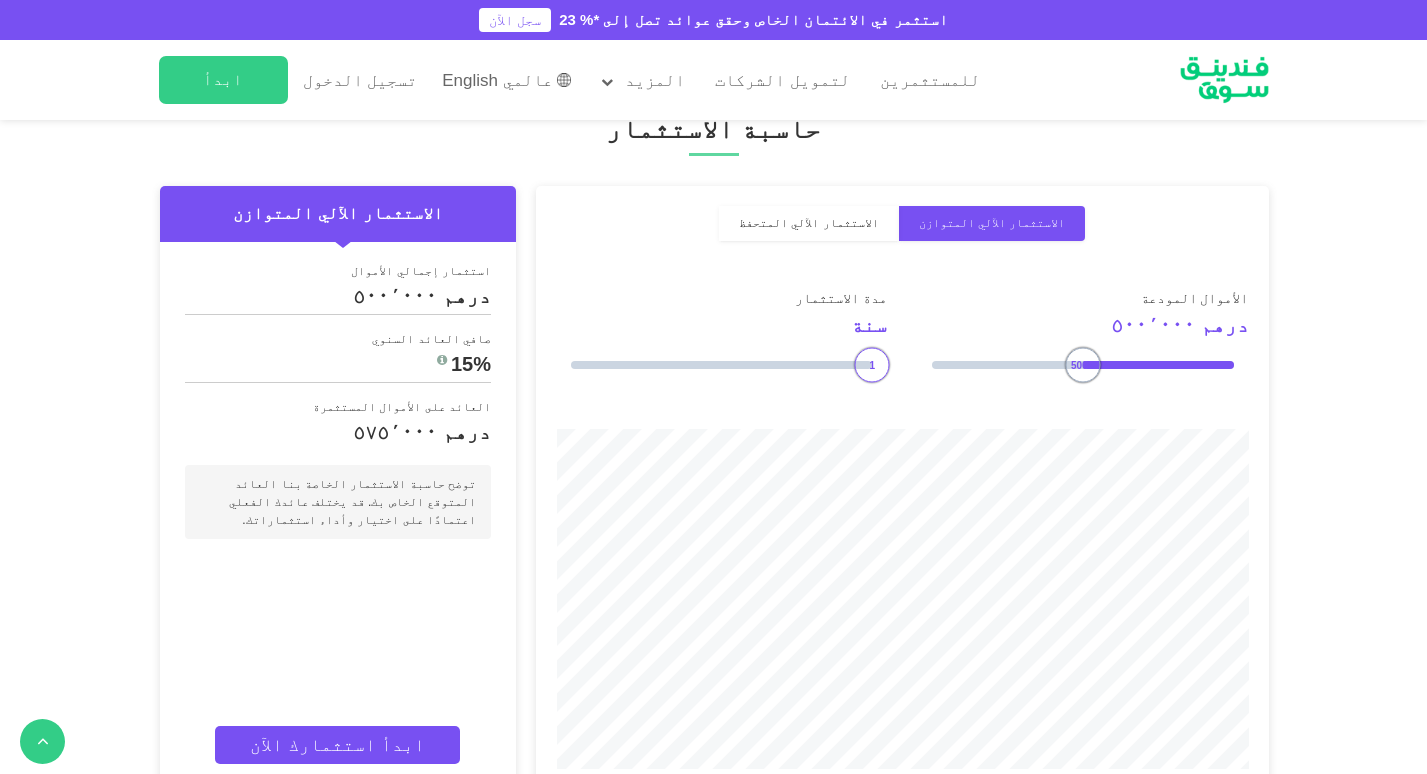 drag, startPoint x: 1240, startPoint y: 342, endPoint x: 1082, endPoint y: 358, distance: 158.80806 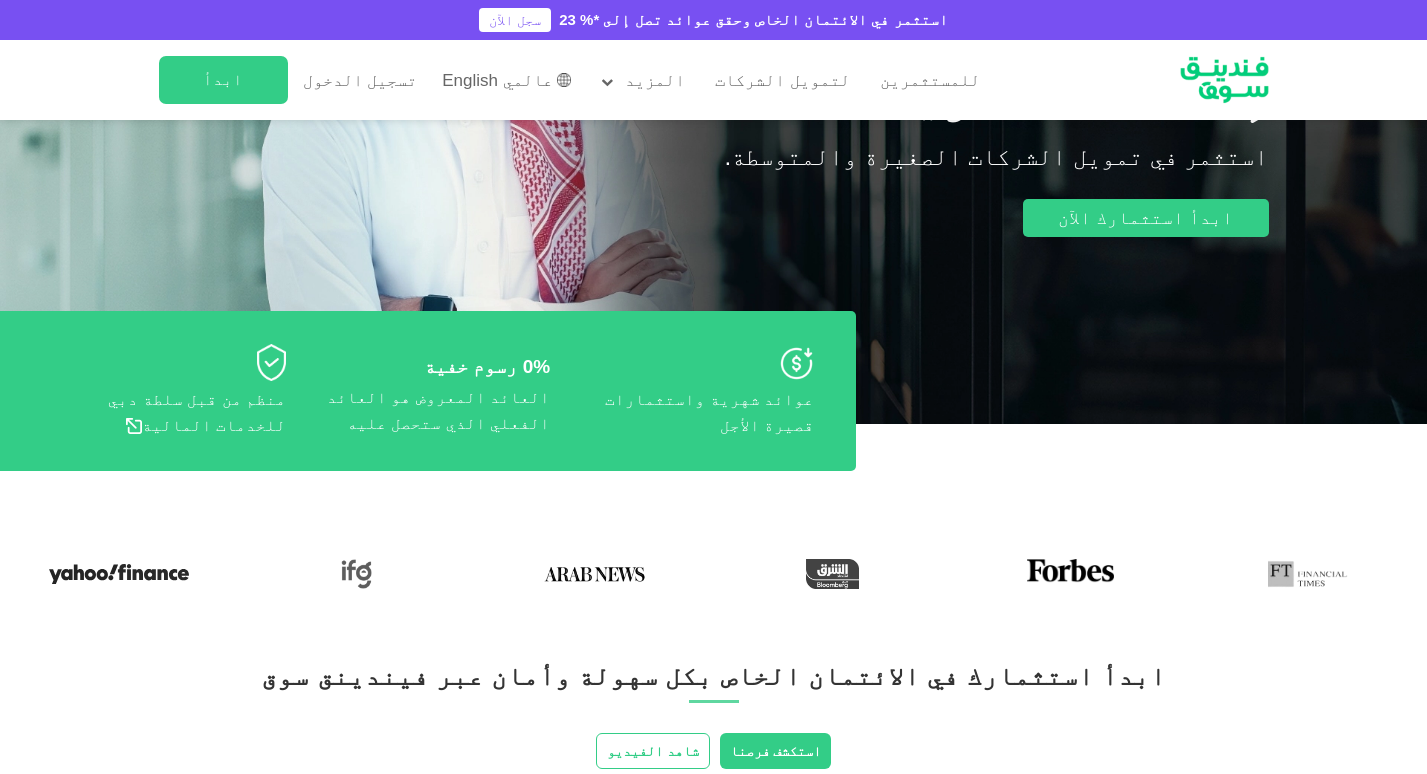 scroll, scrollTop: 181, scrollLeft: 0, axis: vertical 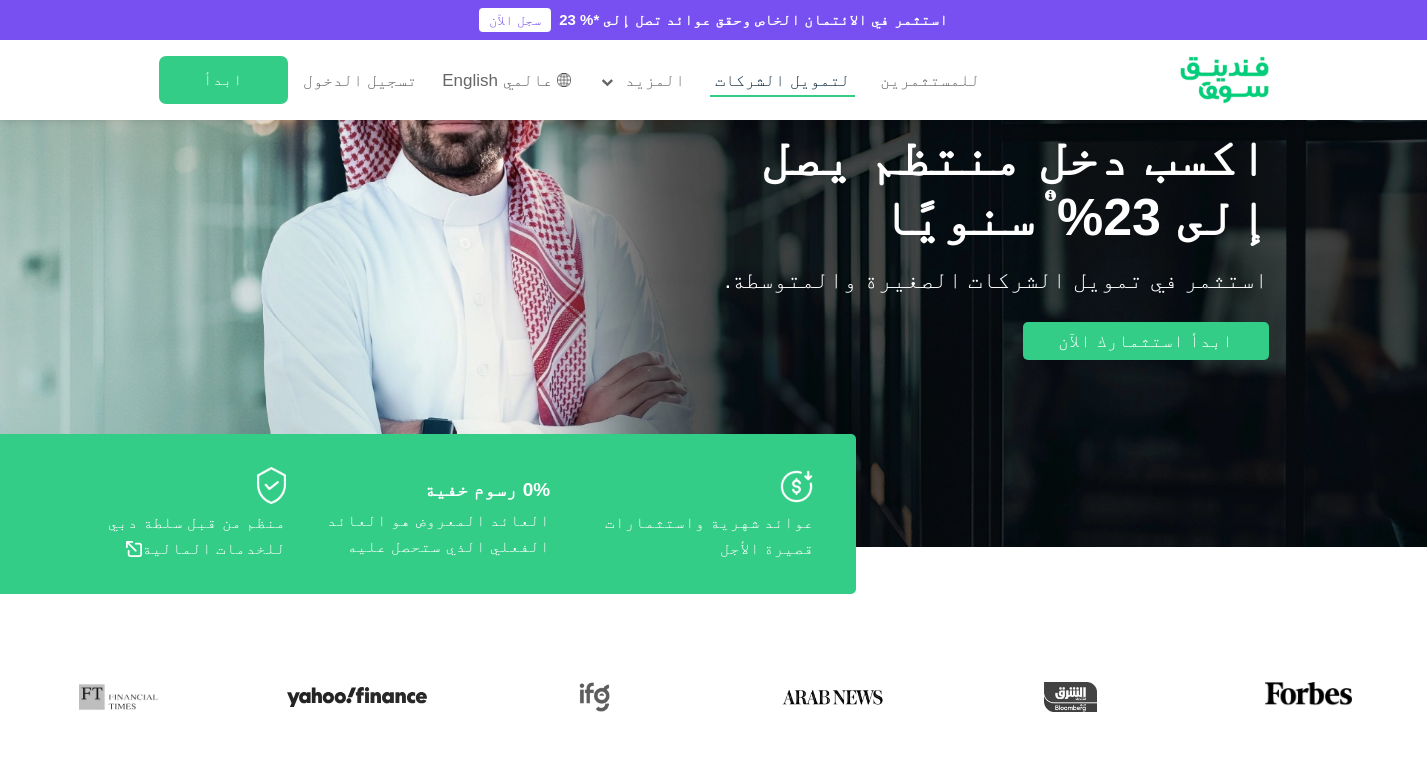 click on "لتمويل الشركات" at bounding box center (782, 80) 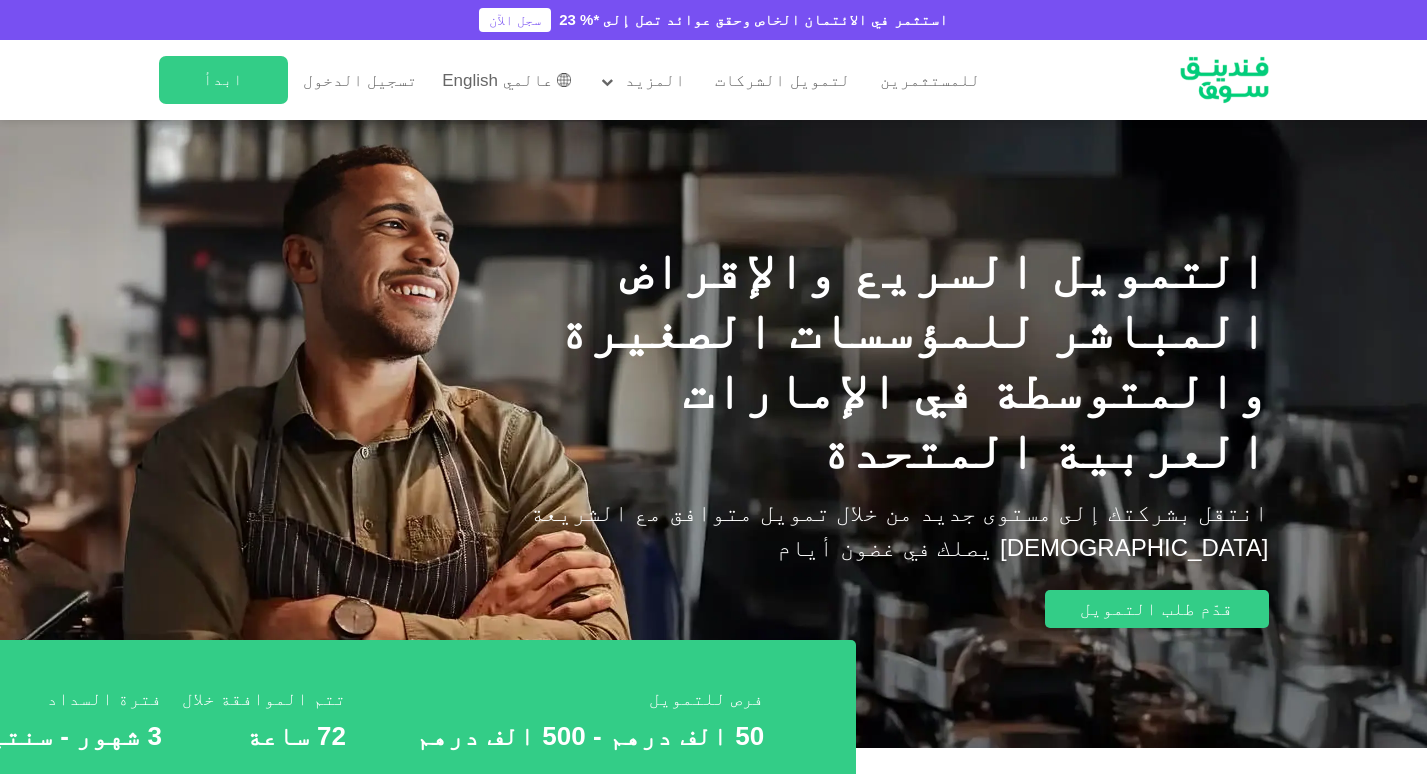 scroll, scrollTop: 0, scrollLeft: 0, axis: both 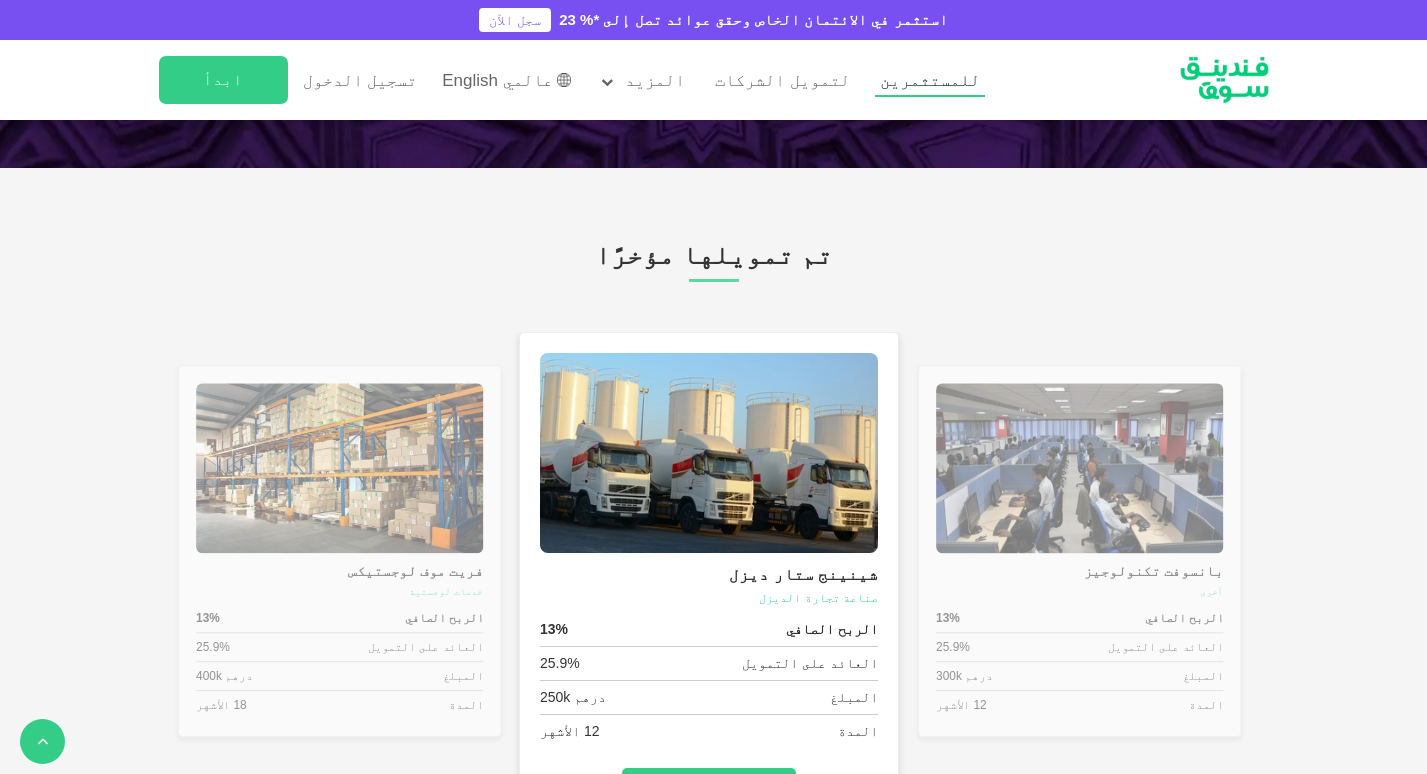 click on "للمستثمرين" at bounding box center [930, 80] 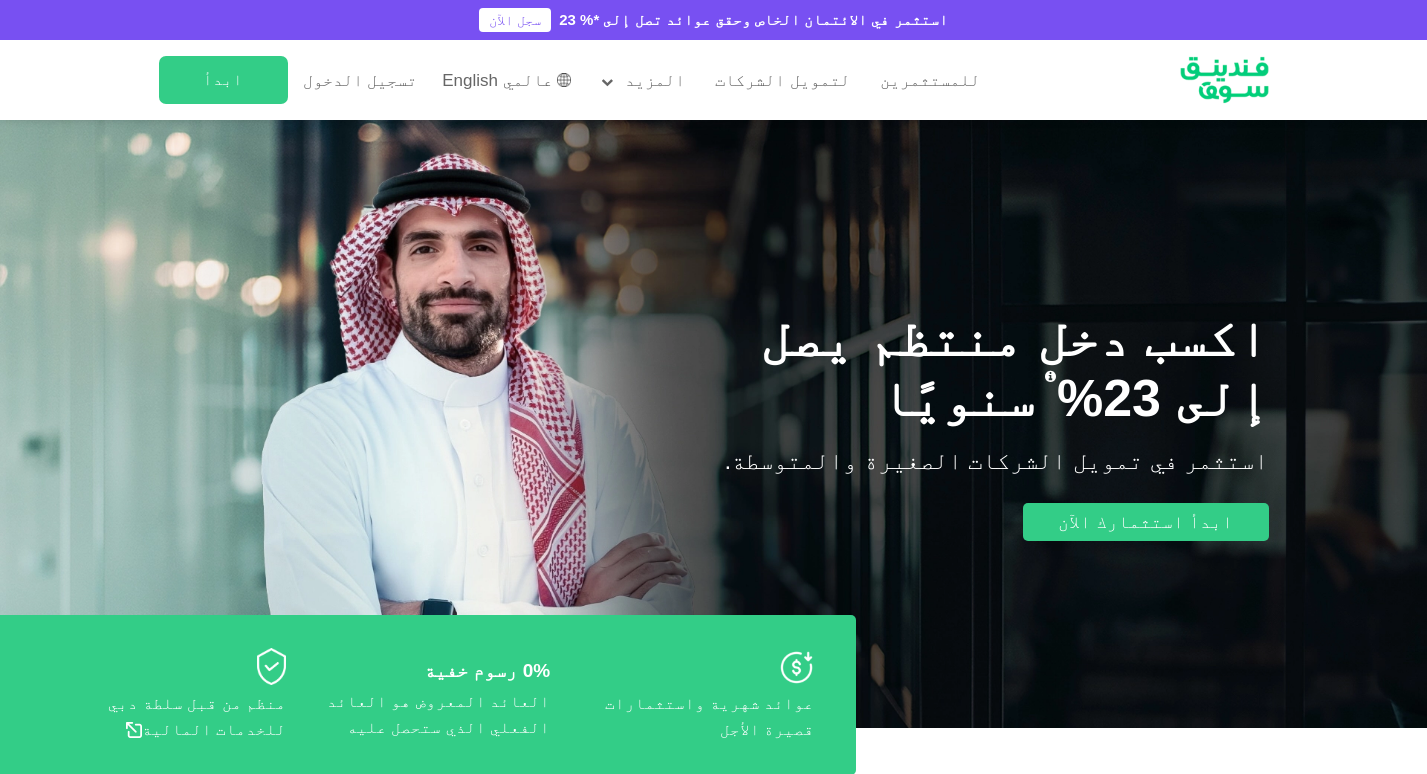 scroll, scrollTop: 0, scrollLeft: 0, axis: both 